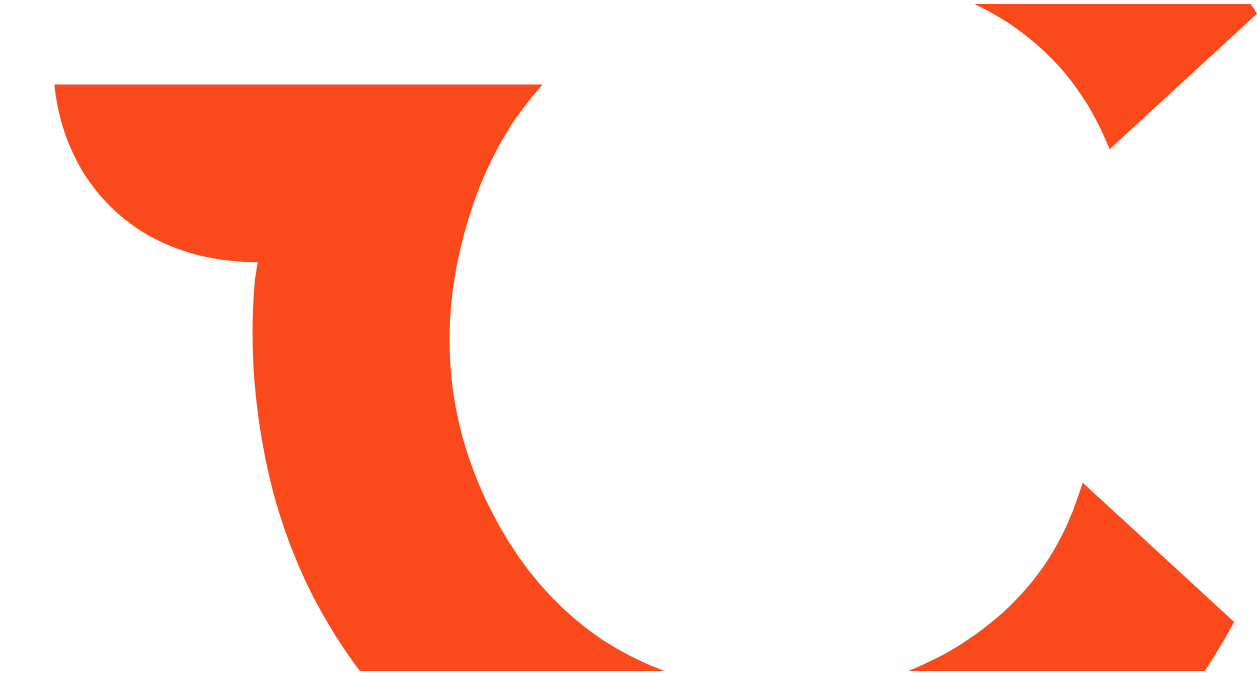 scroll, scrollTop: 0, scrollLeft: 0, axis: both 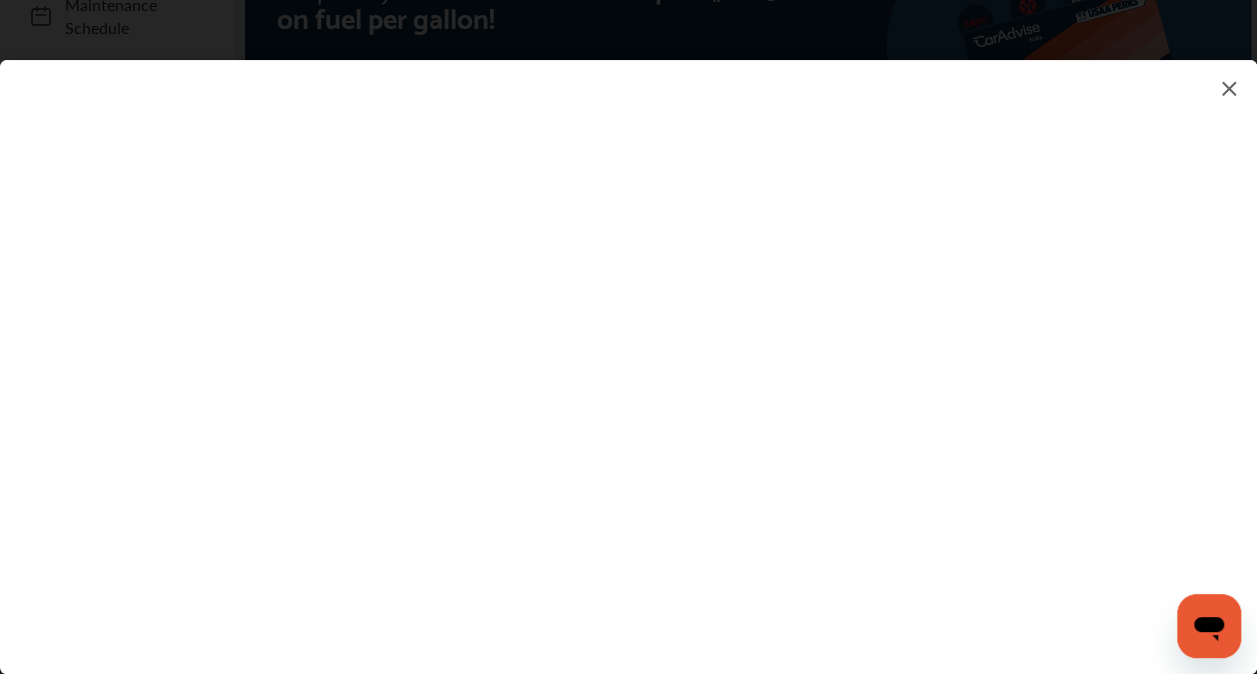 click at bounding box center (628, 347) 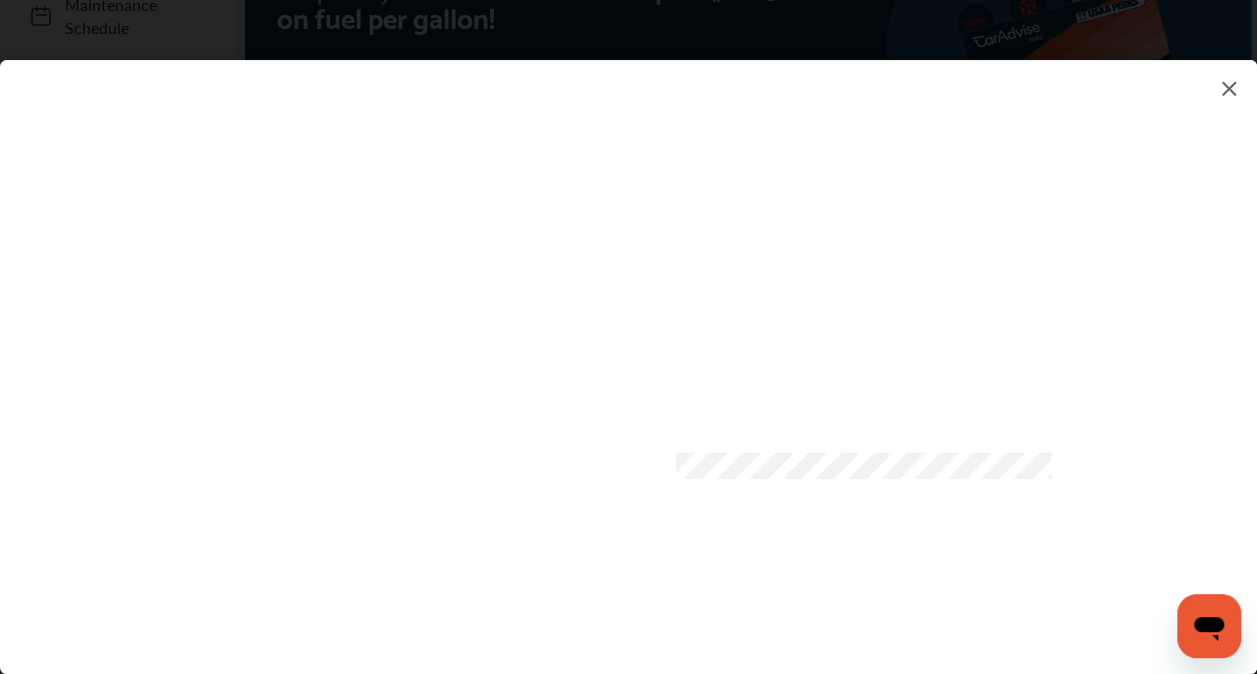 click at bounding box center (628, 347) 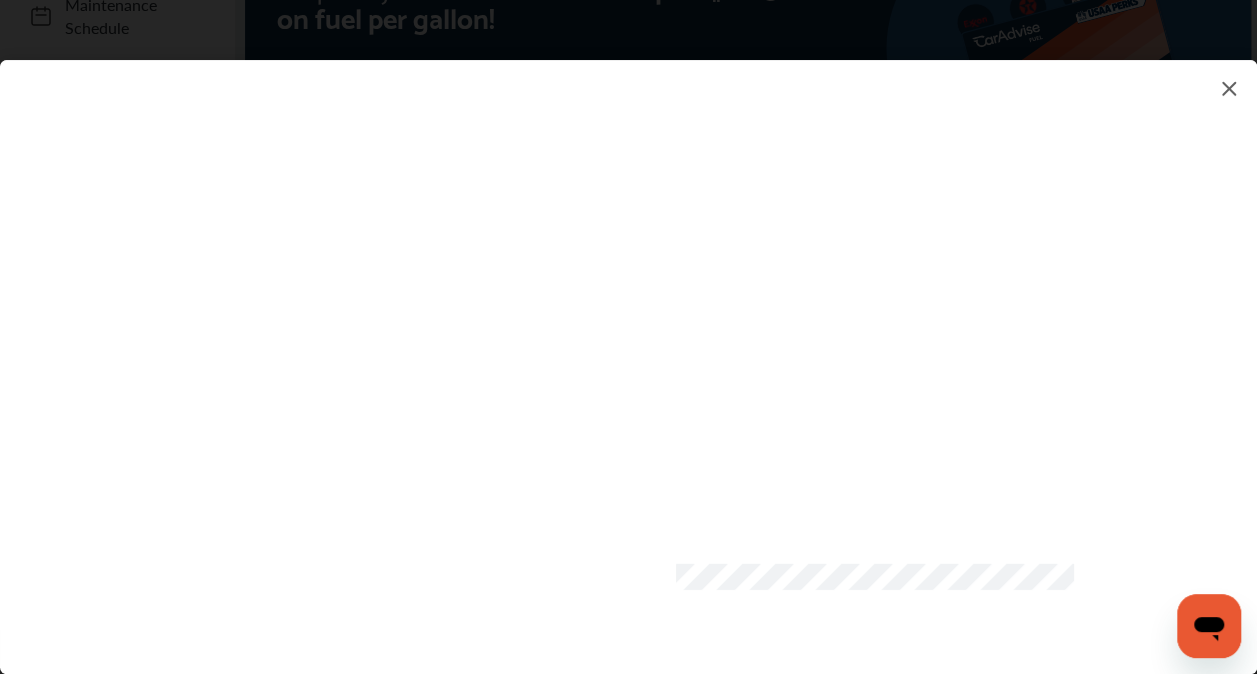 click at bounding box center [628, 347] 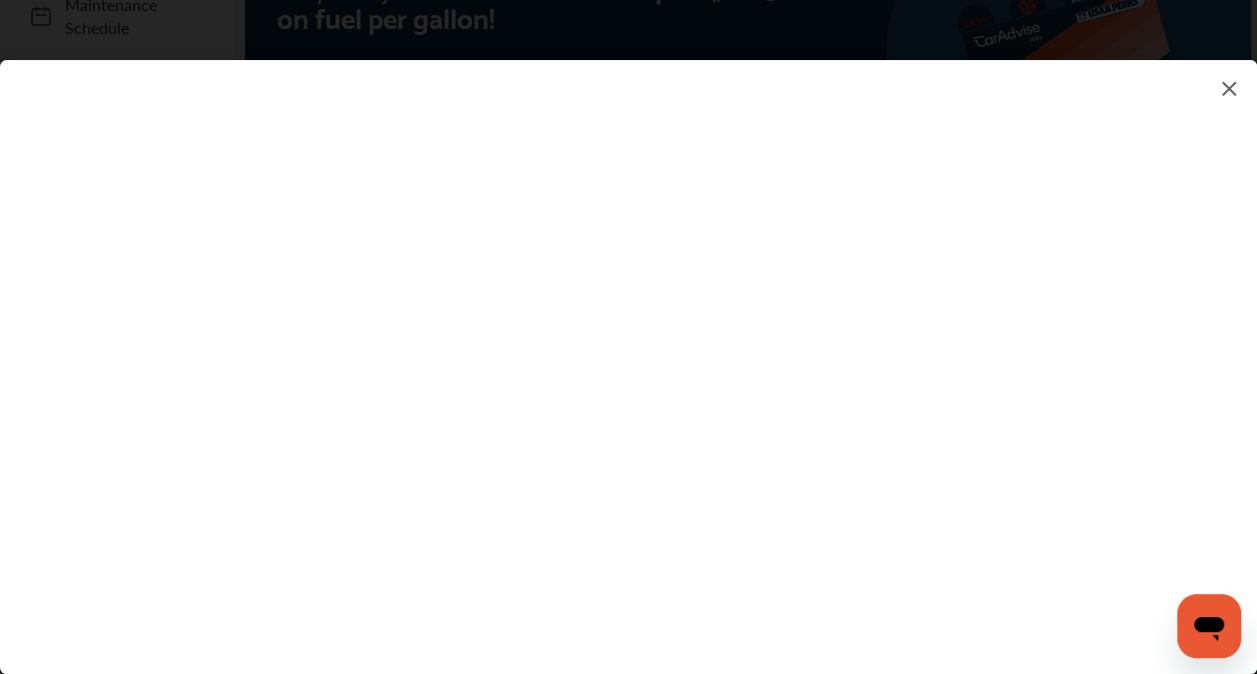 click at bounding box center (628, 347) 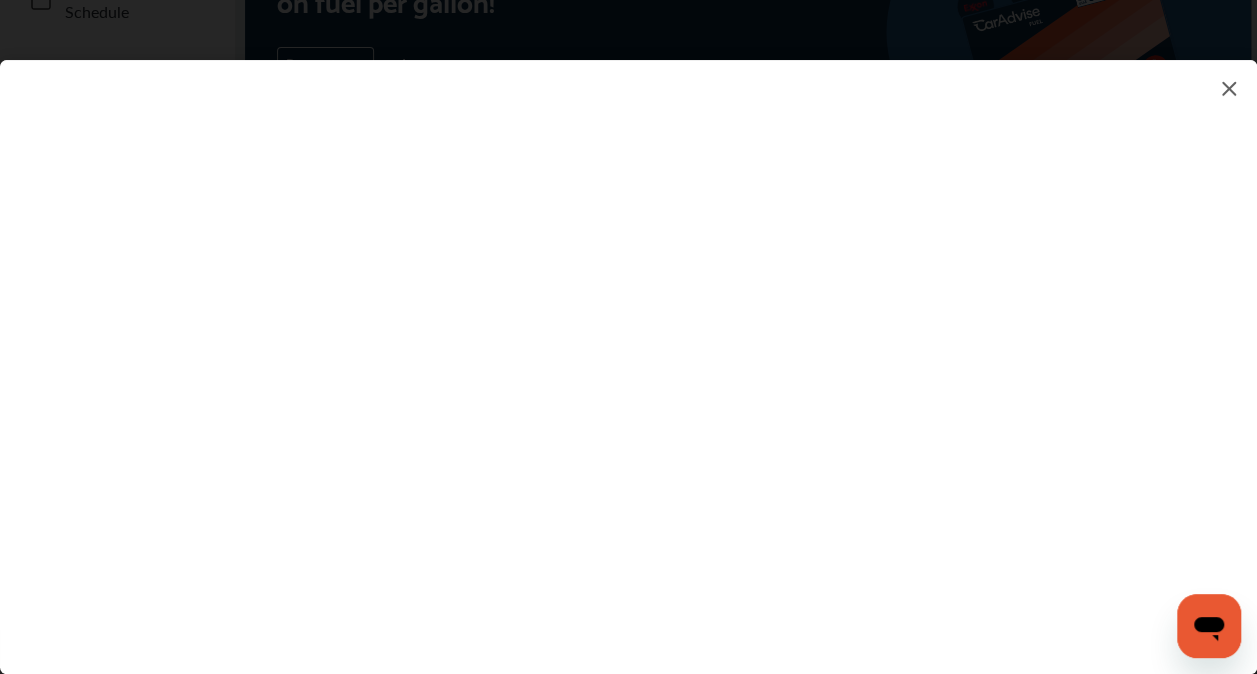 scroll, scrollTop: 120, scrollLeft: 0, axis: vertical 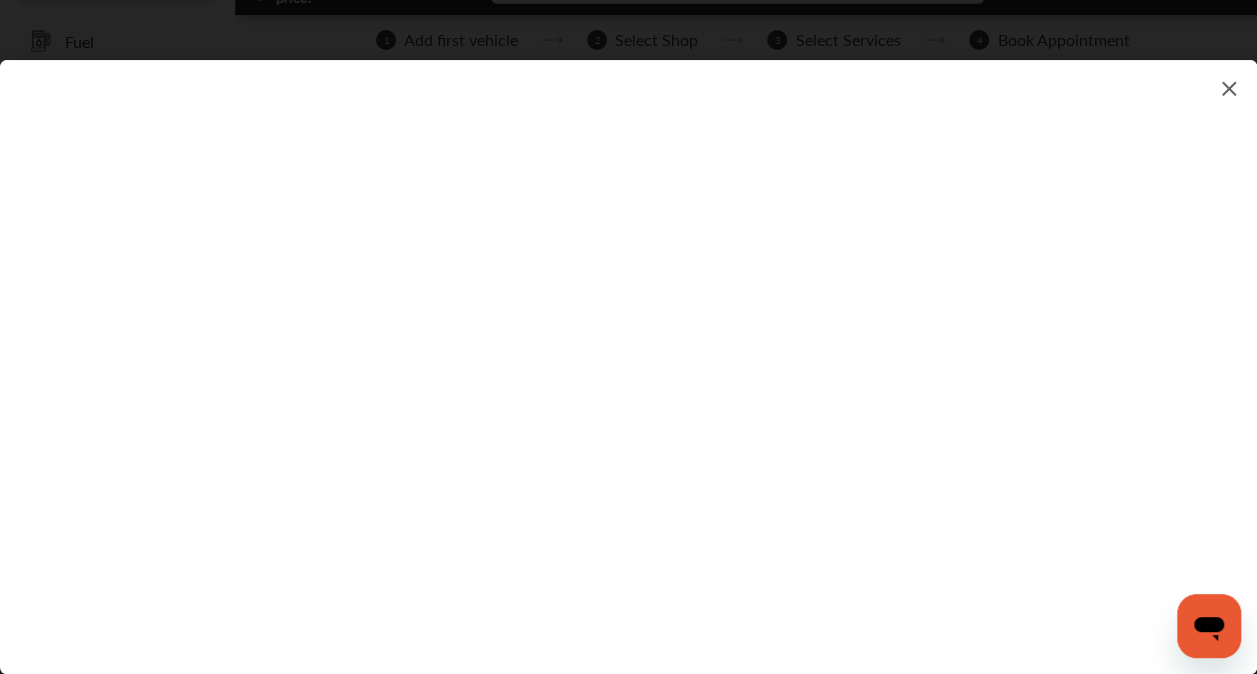click on "My Account
Dashboard
Approvals
Maintenance Schedule
Membership Card
Fuel
Glovebox
My Garage
Invite Friends
FAQs Sign Out Close Menu Open Menu MENU
Dashboard
Fuel
Approvals
Maintenance Schedule
Membership Card
Glovebox
My Garage
Invite Friends
FAQs No shop selected No shop selected Find a shop [FIRST] [LAST] Basic   Account Upgrade Account My Account Membership Card Sign Out Always better than retail price. Search for a service Search for... All Common Services Maintenance Schedules [NUMBER] My Cart
You haven't added any services for your car yet...  Save up to [PERCENTAGE]% Today! Add Services Continue to checkout [NUMBER] Add first vehicle [NUMBER] Select Shop [NUMBER] Select Services [NUMBER] Book Appointment
Request your Fuel Card to  save up to [CURRENCY][NUMBER] cents on fuel per gallon! Request now" at bounding box center [628, 217] 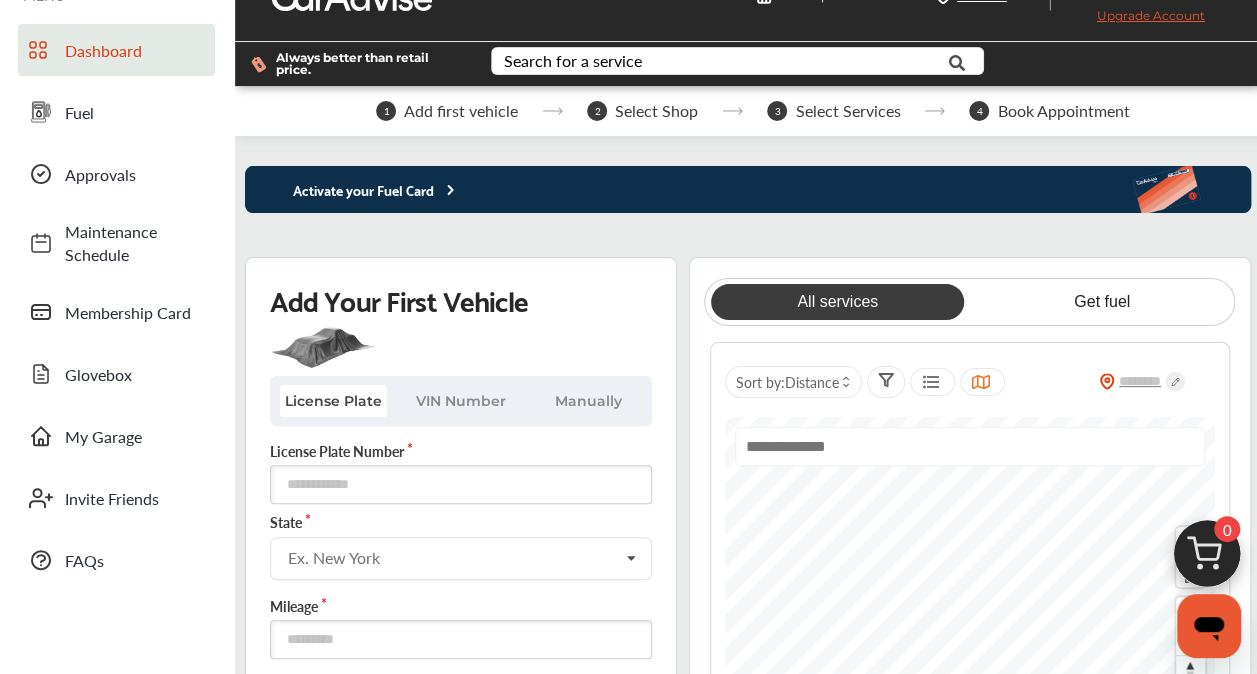 scroll, scrollTop: 0, scrollLeft: 0, axis: both 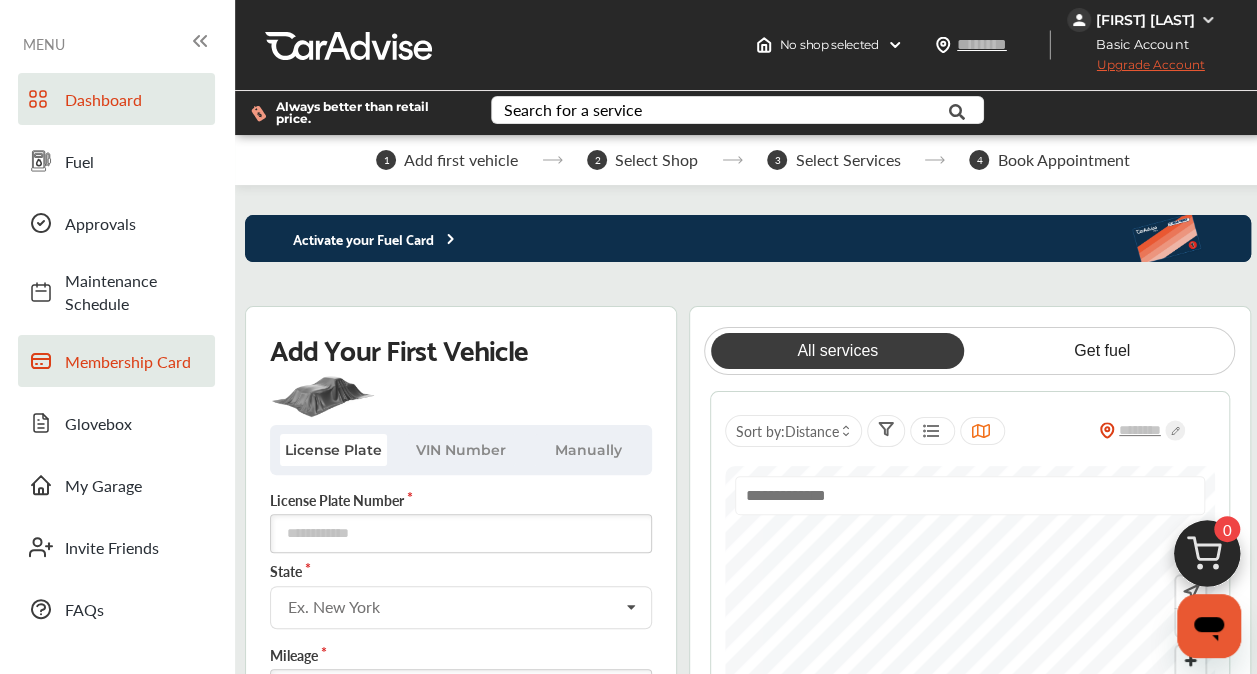 click on "Membership Card" at bounding box center [135, 361] 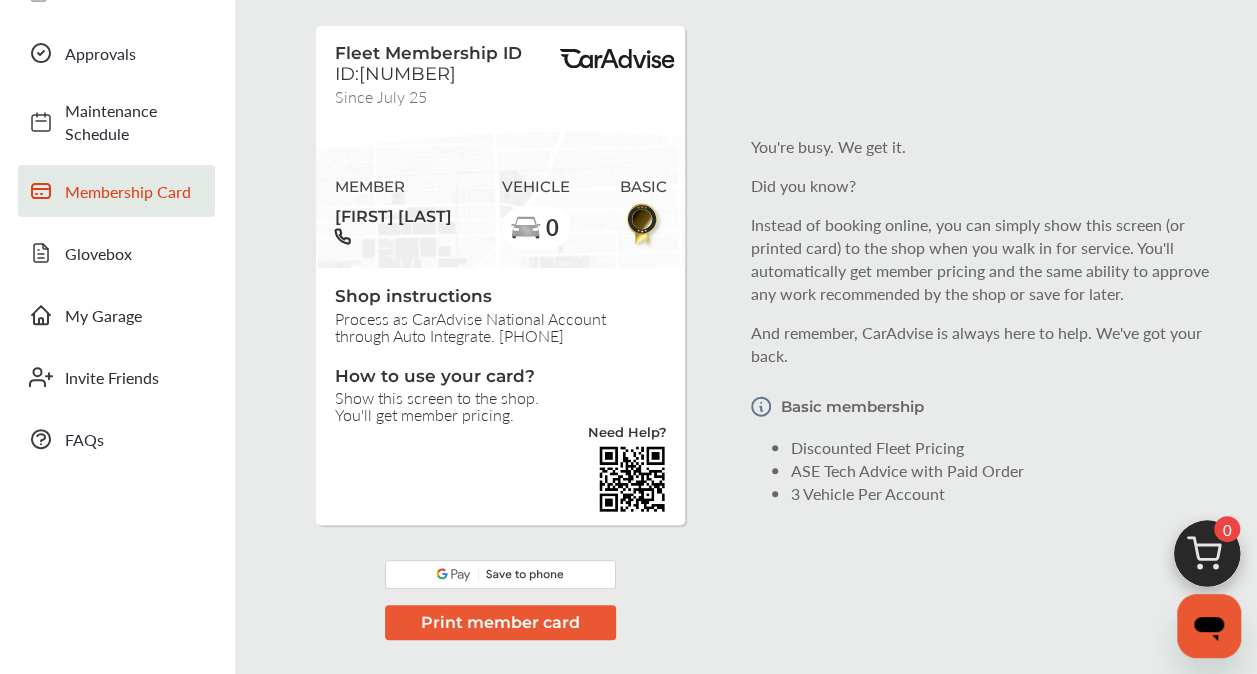 scroll, scrollTop: 0, scrollLeft: 0, axis: both 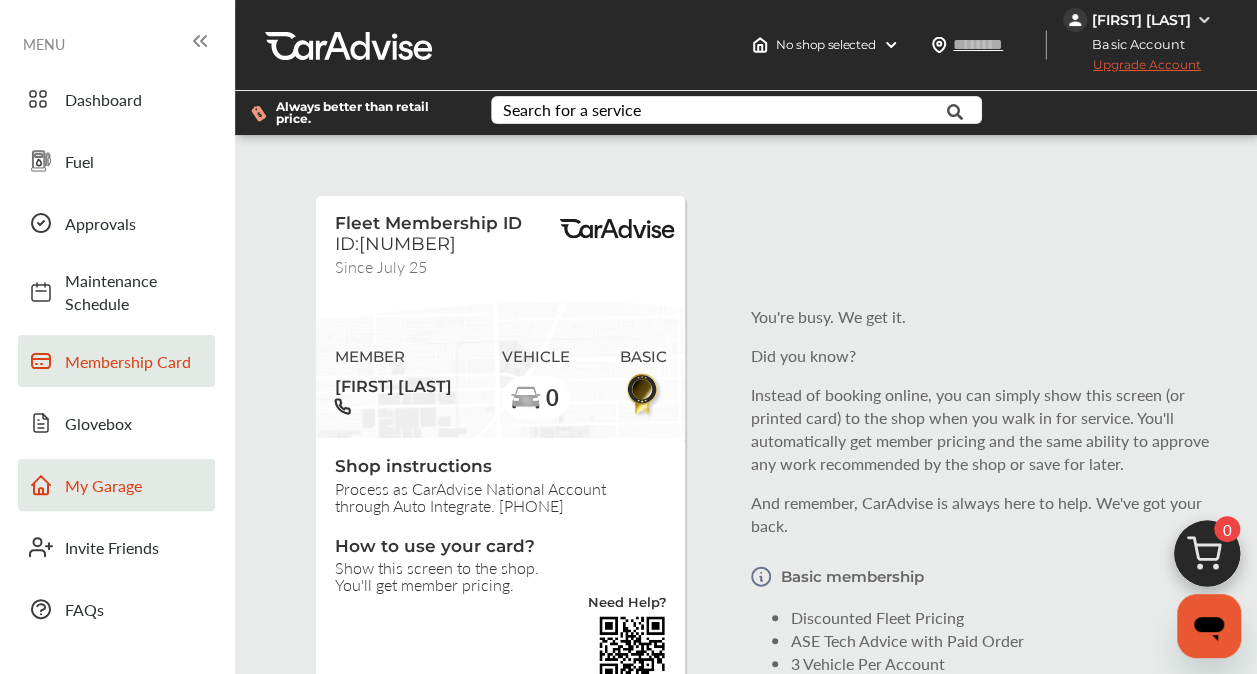 click on "My Garage" at bounding box center (135, 485) 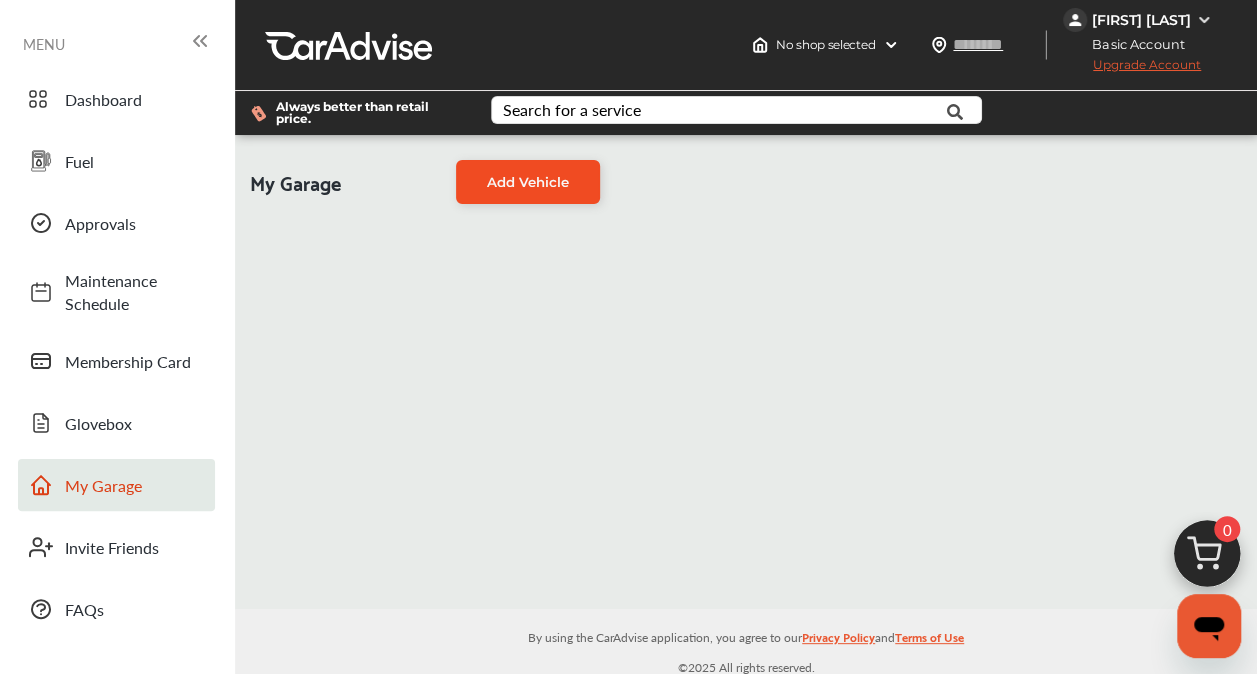 click on "Add Vehicle" at bounding box center [528, 182] 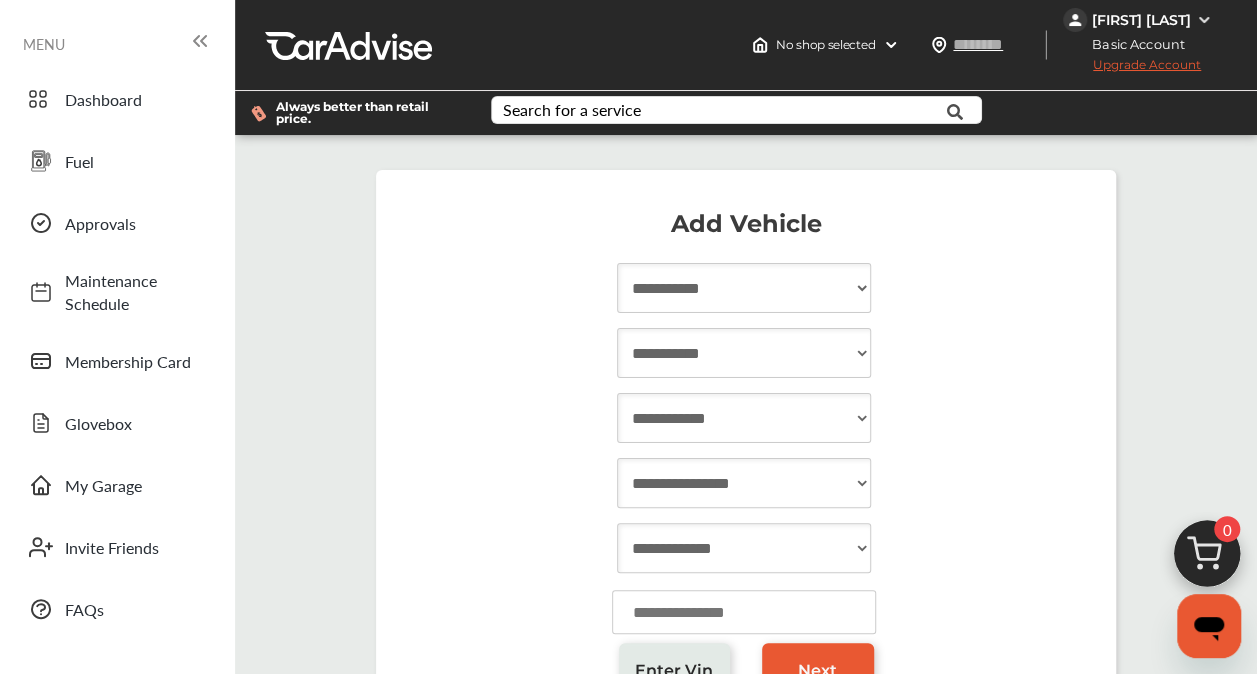click on "**********" at bounding box center [744, 288] 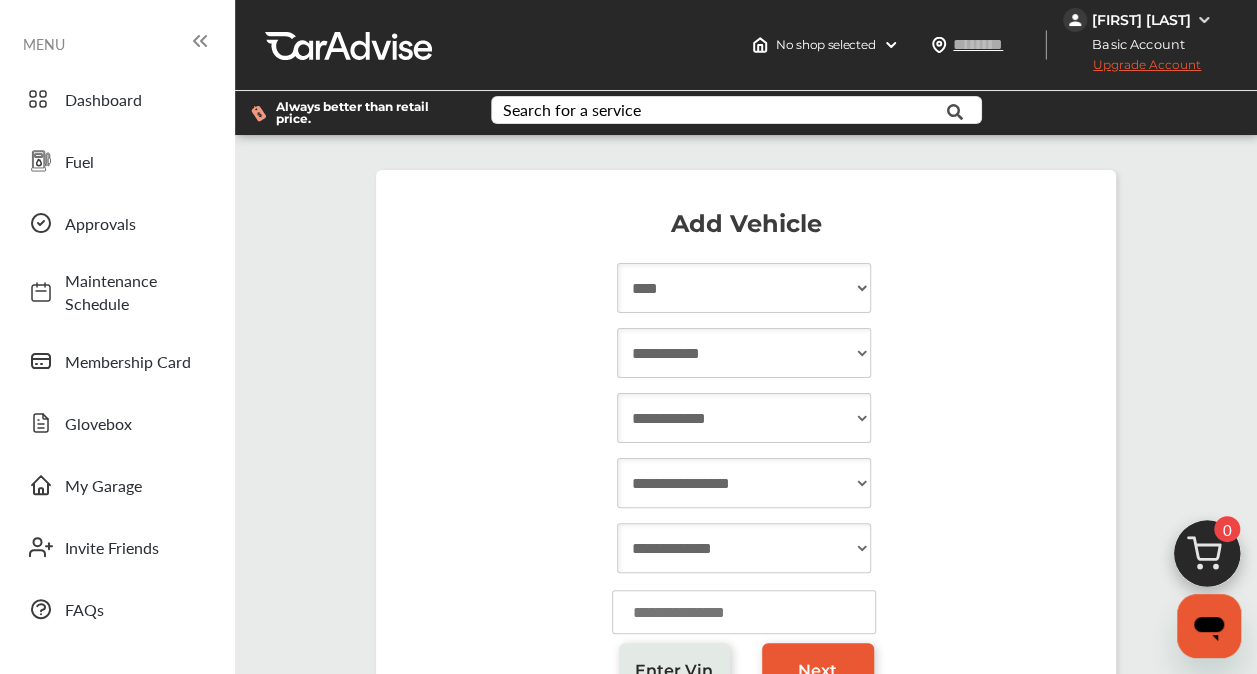 click on "**********" at bounding box center (744, 288) 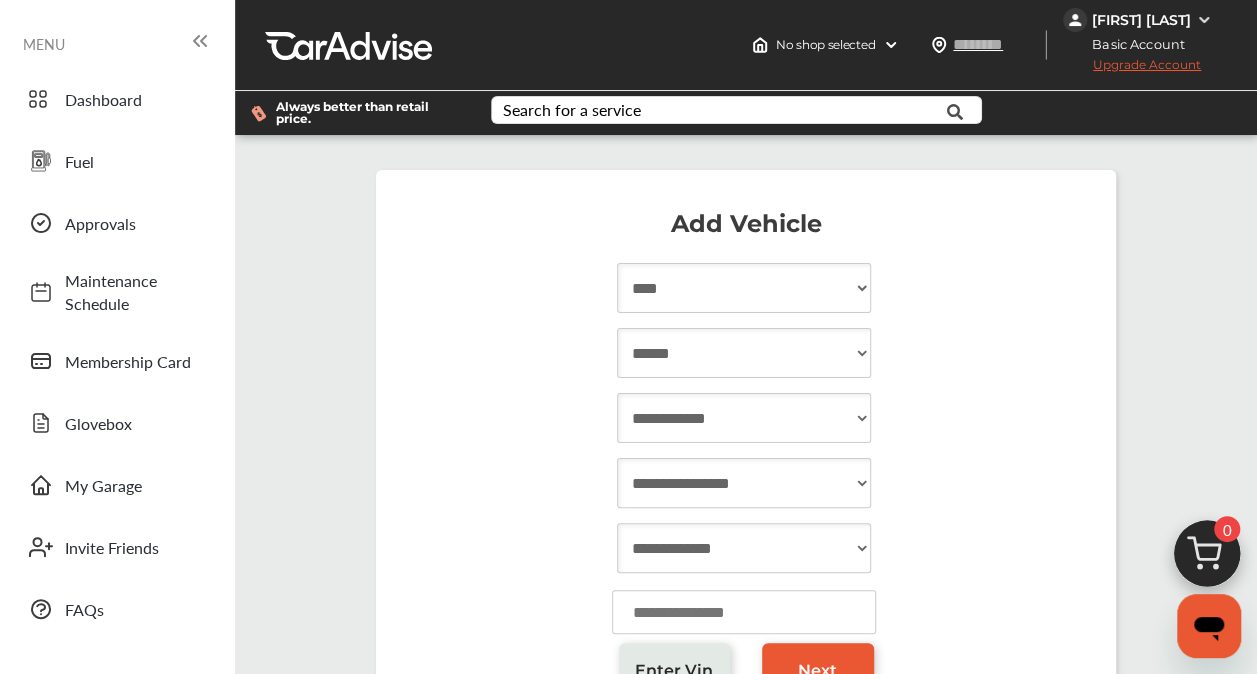 click on "**********" at bounding box center (744, 353) 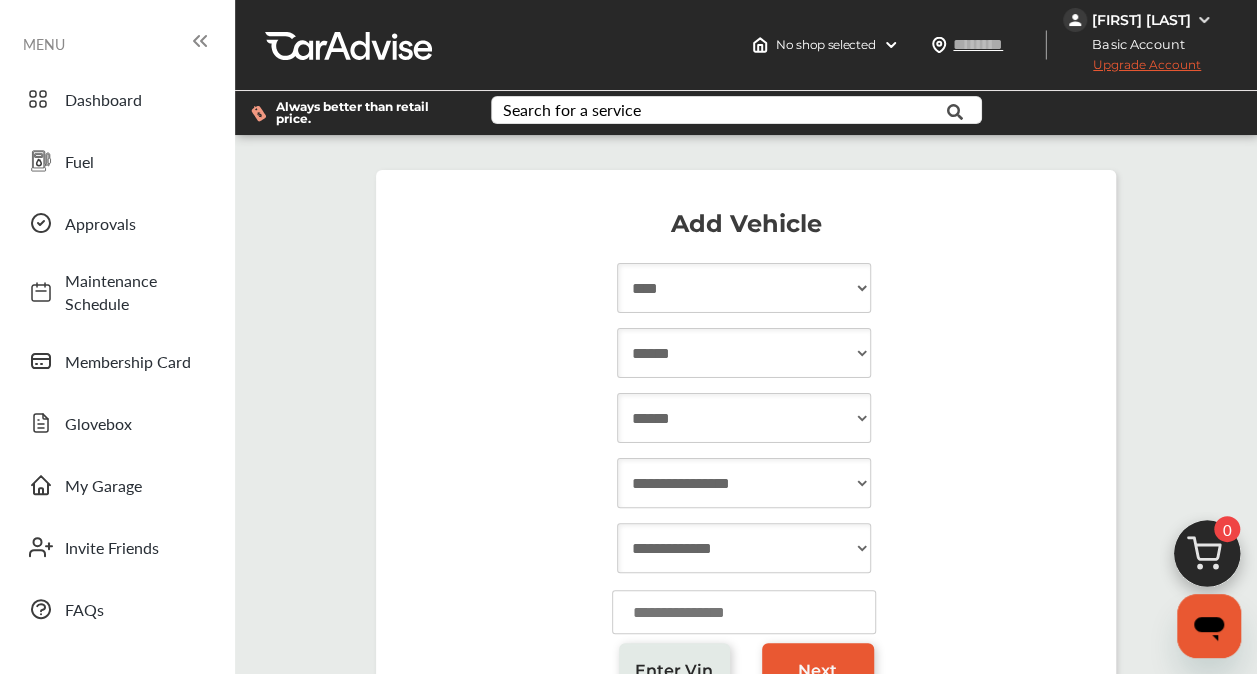 click on "[COMPANY_NAME]" at bounding box center (744, 418) 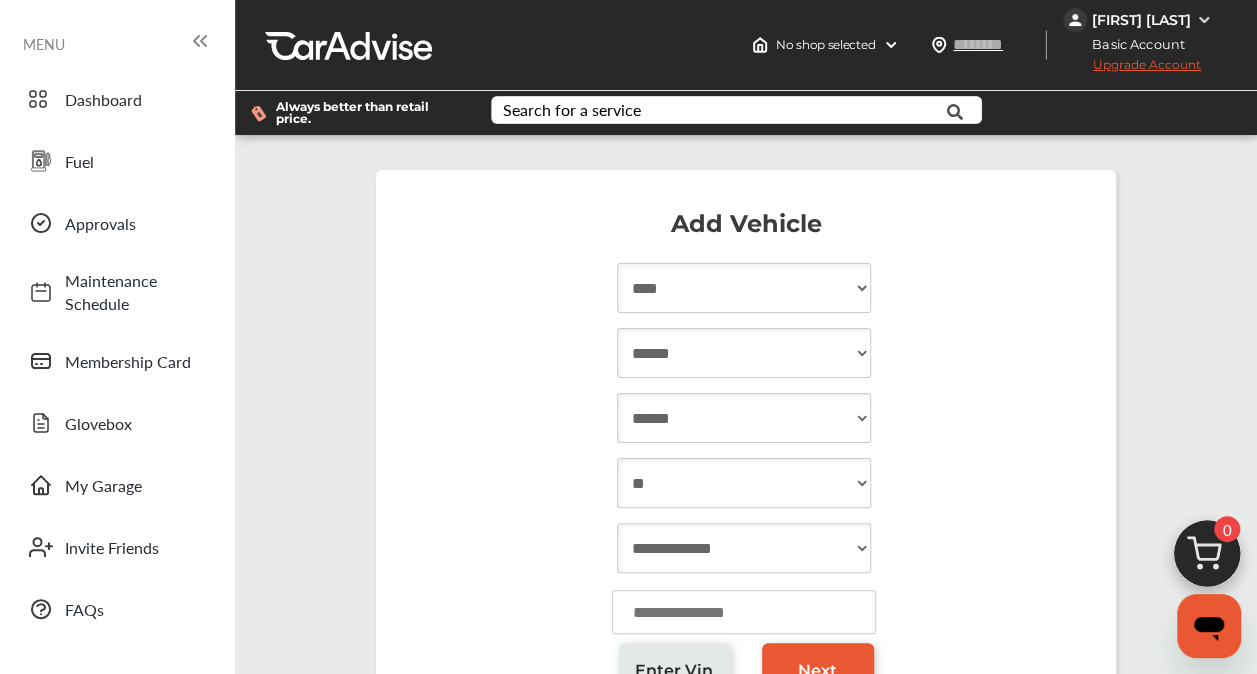 click on "**********" at bounding box center (744, 483) 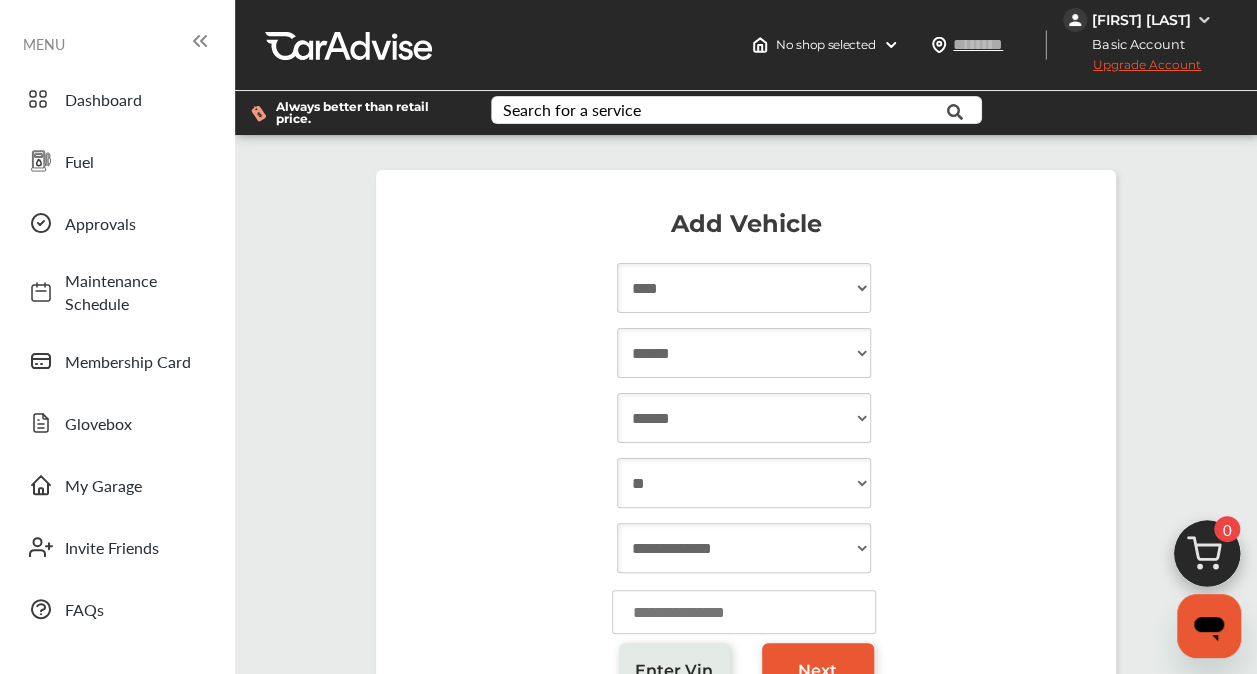 click on "**********" at bounding box center [744, 548] 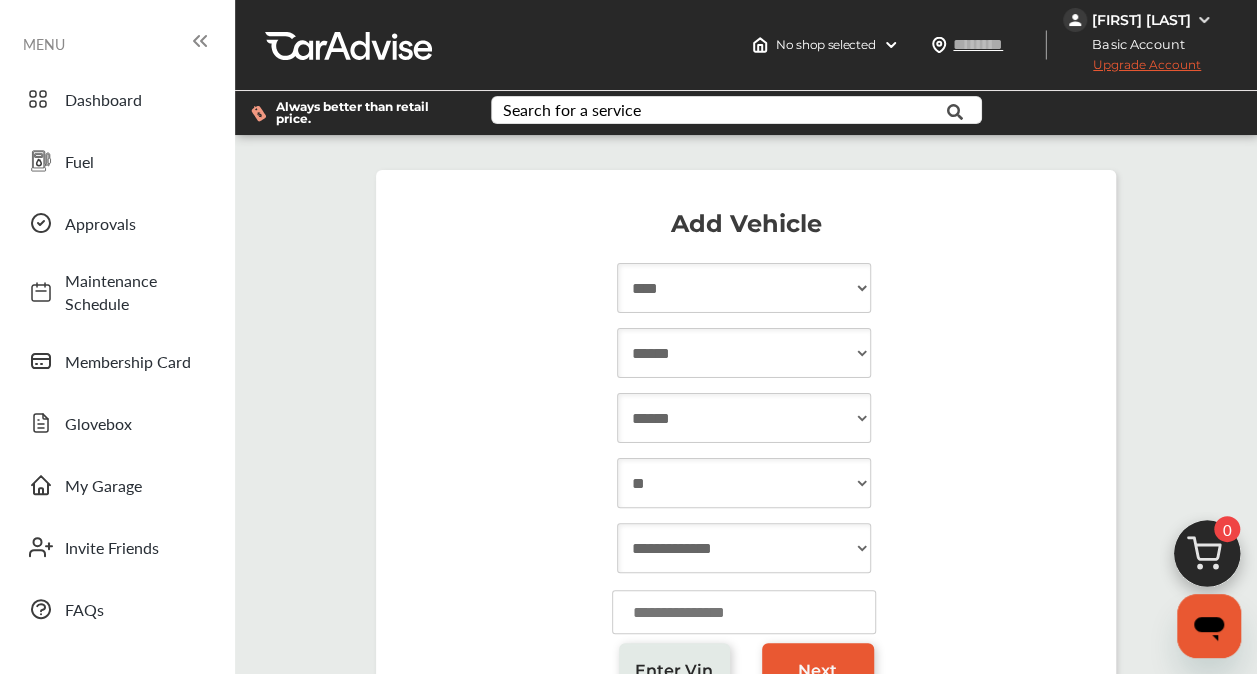 select on "**********" 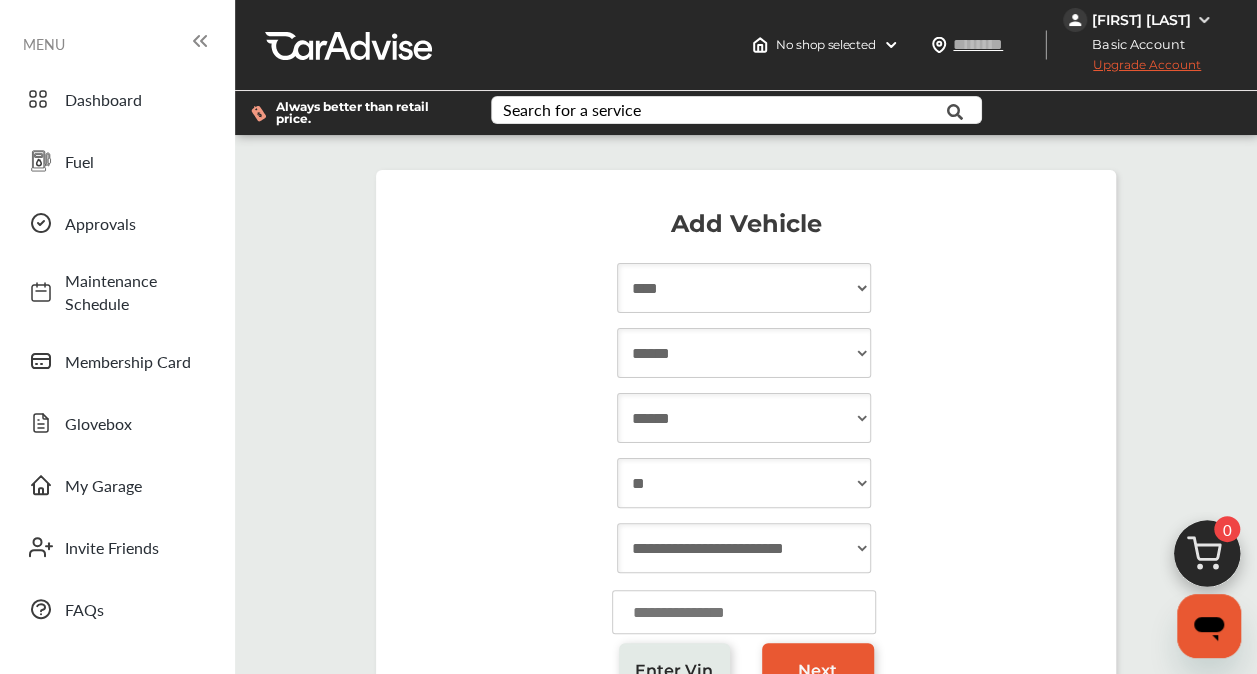 click on "**********" at bounding box center (744, 548) 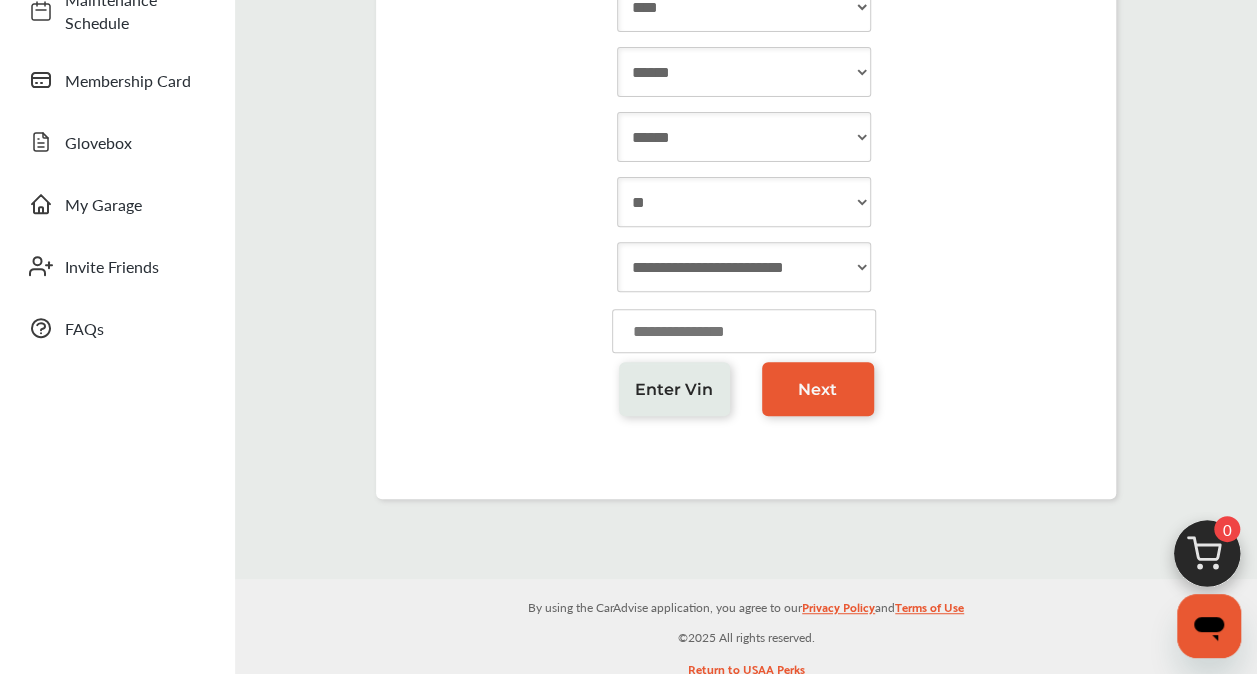 scroll, scrollTop: 291, scrollLeft: 0, axis: vertical 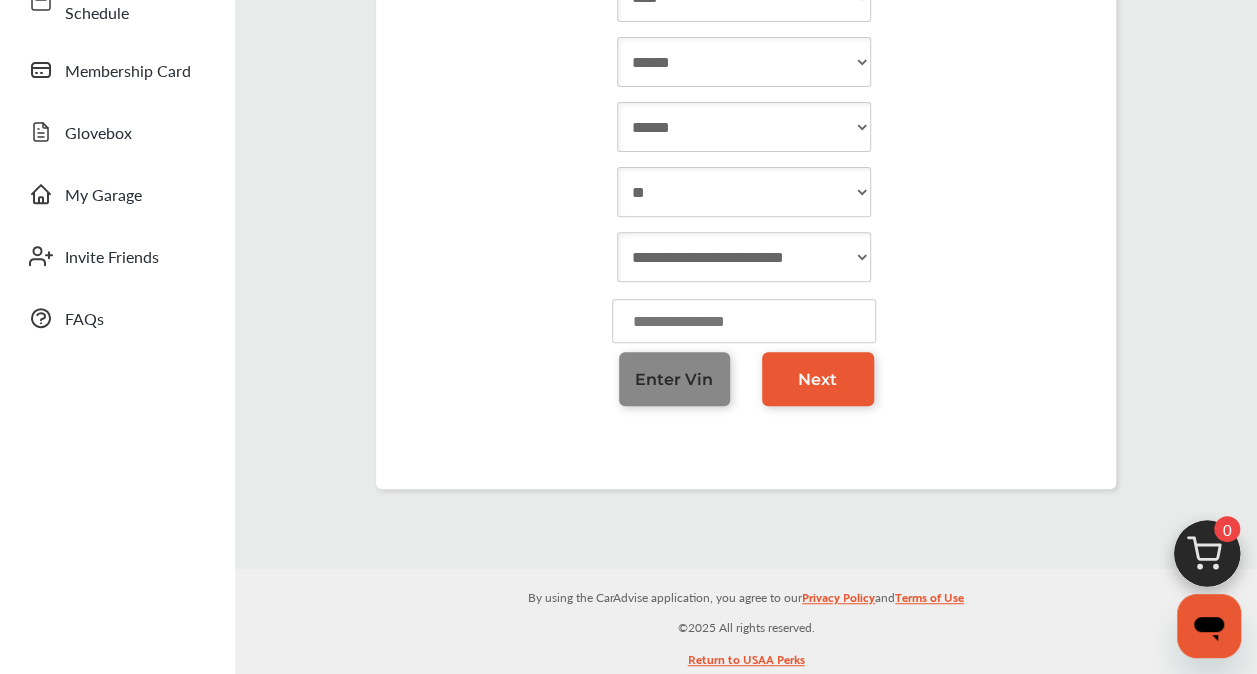 type on "******" 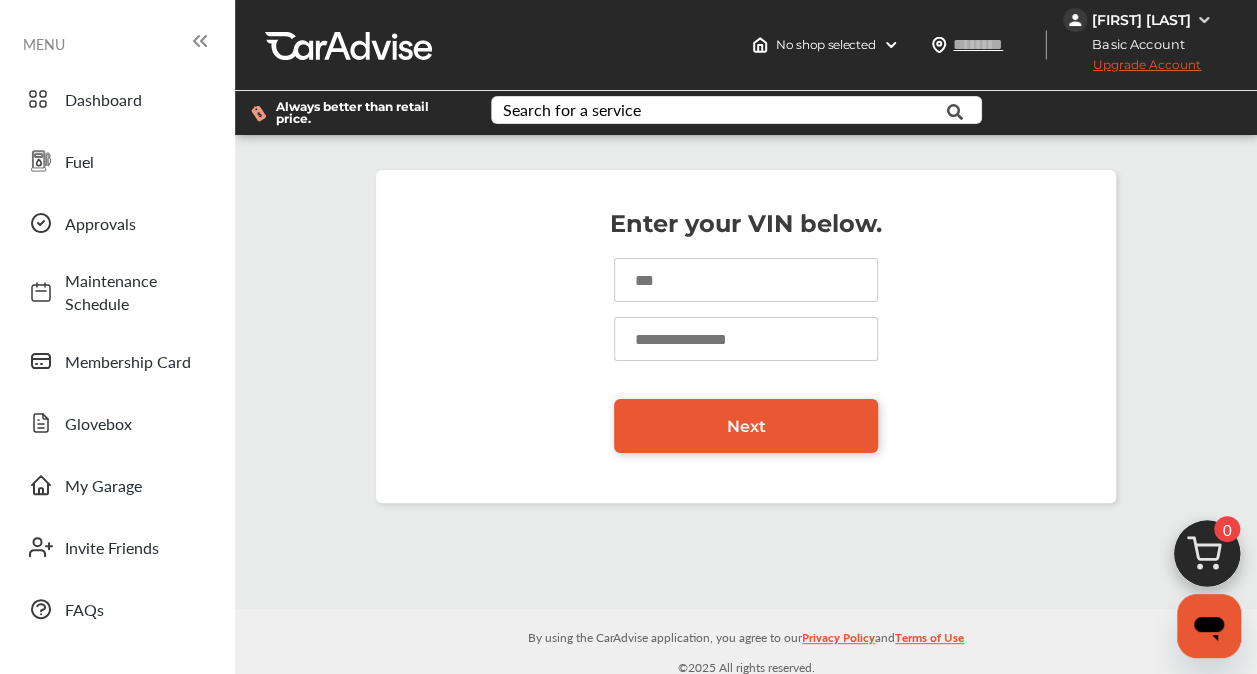 select on "****" 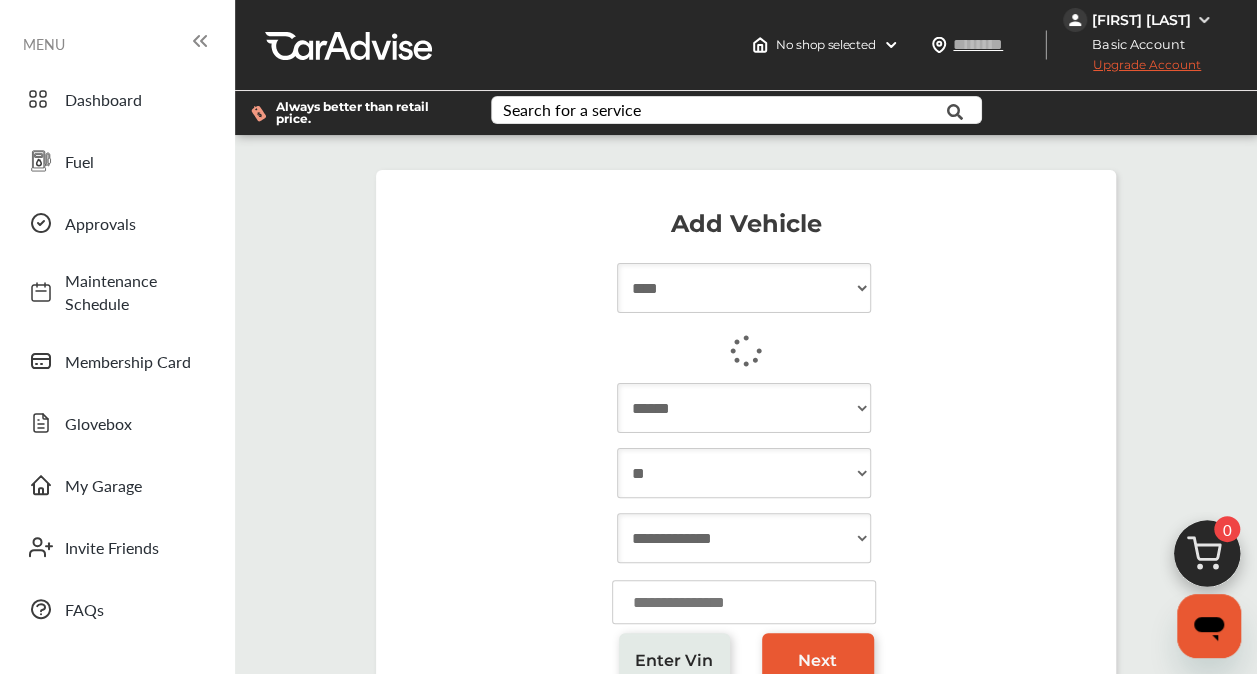 select on "**********" 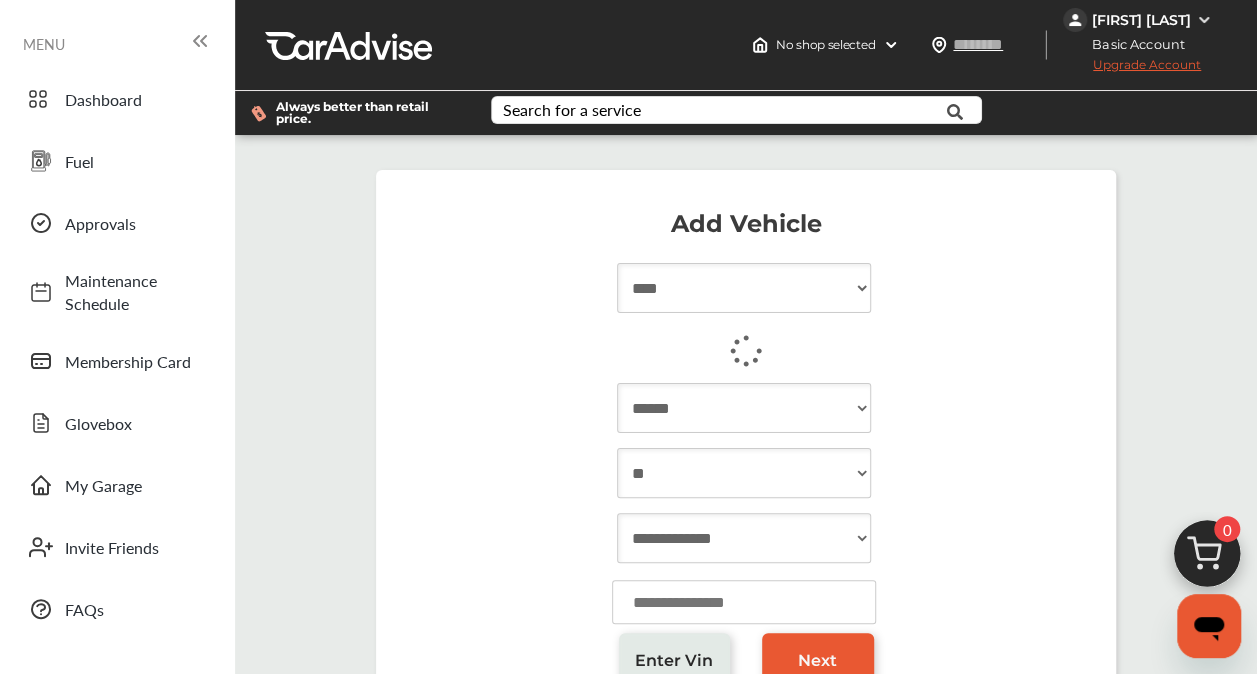 select on "**********" 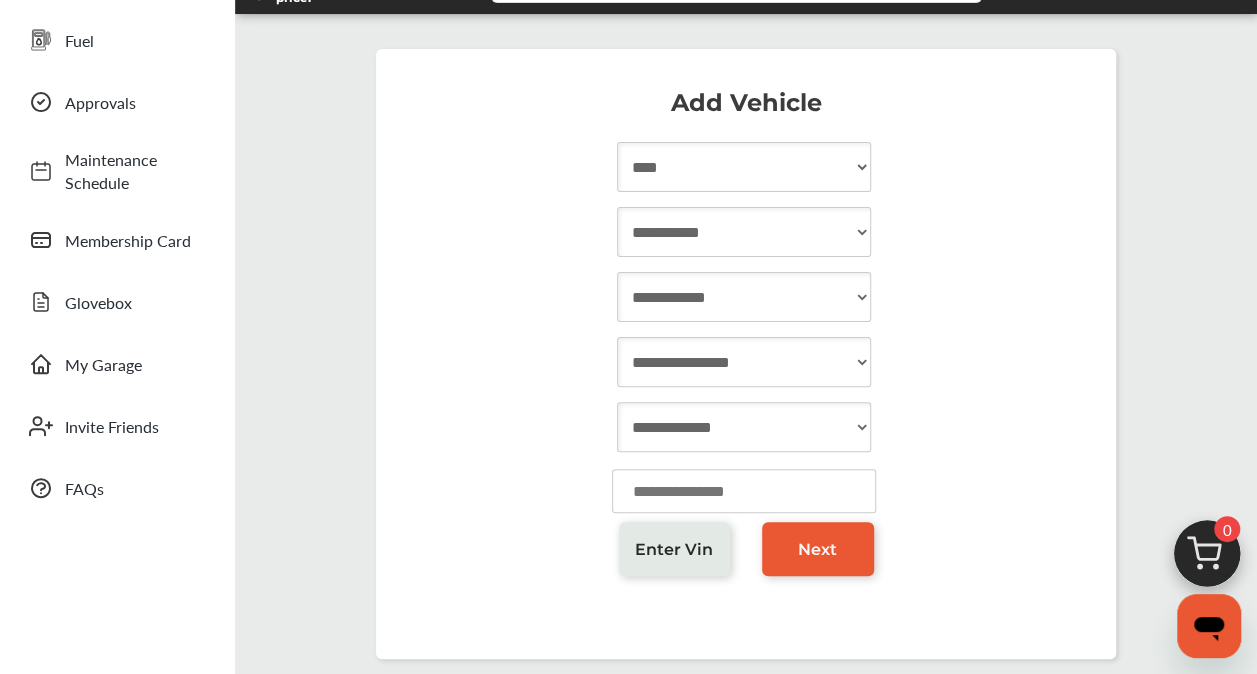 scroll, scrollTop: 118, scrollLeft: 0, axis: vertical 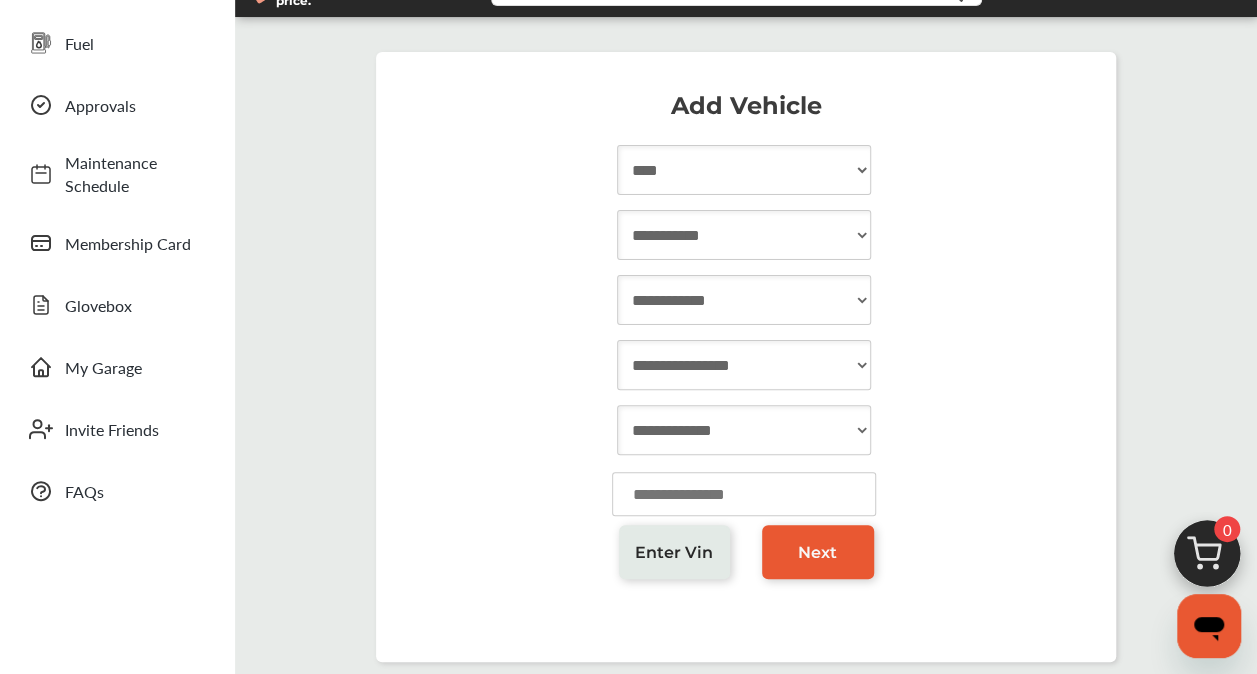 click on "**********" at bounding box center [744, 235] 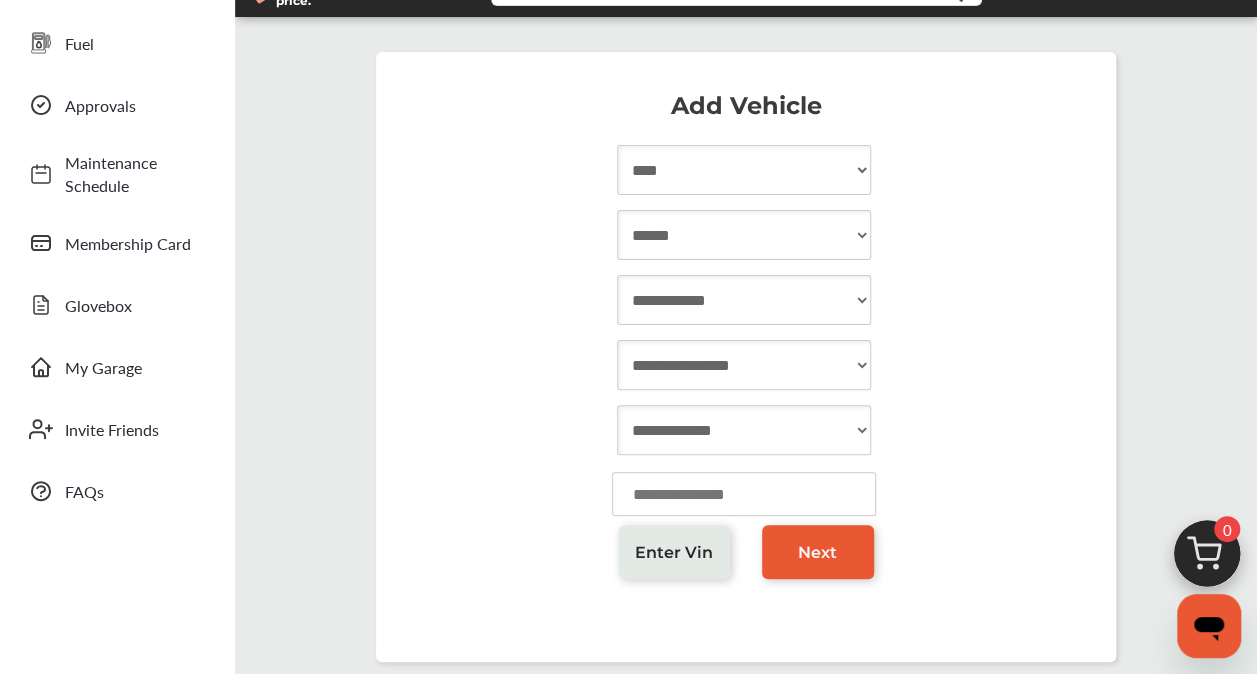 click on "**********" at bounding box center (744, 235) 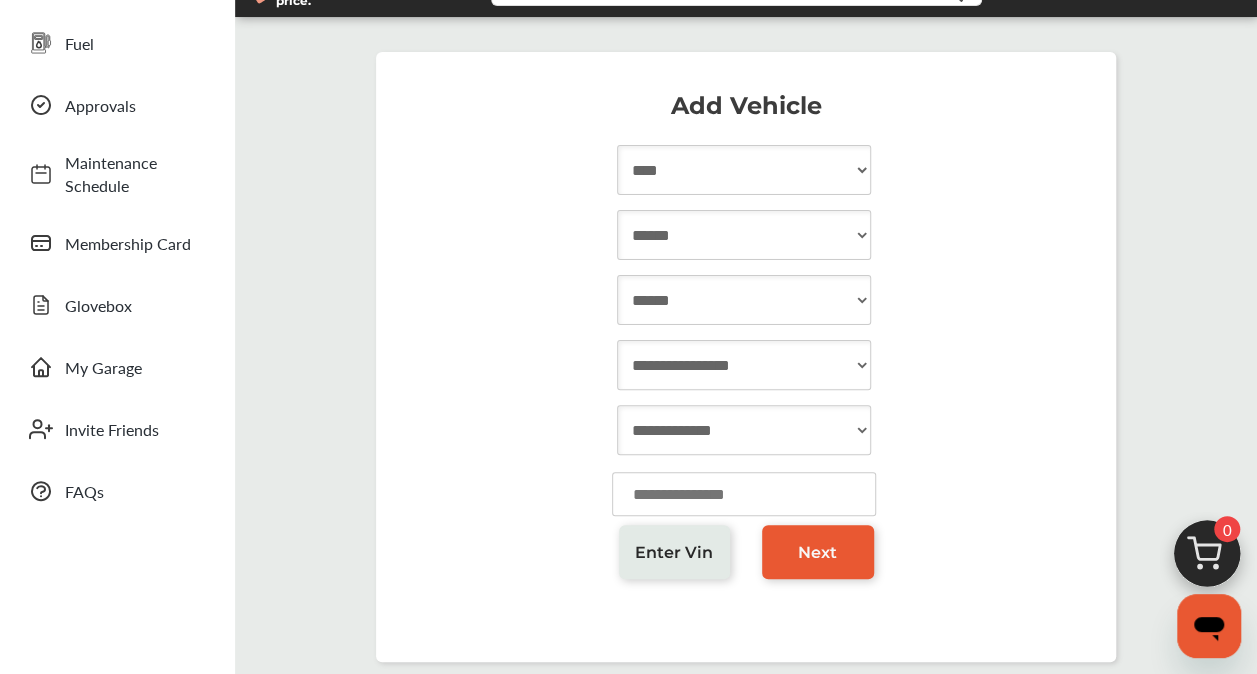 click on "[COMPANY_NAME]" at bounding box center (744, 300) 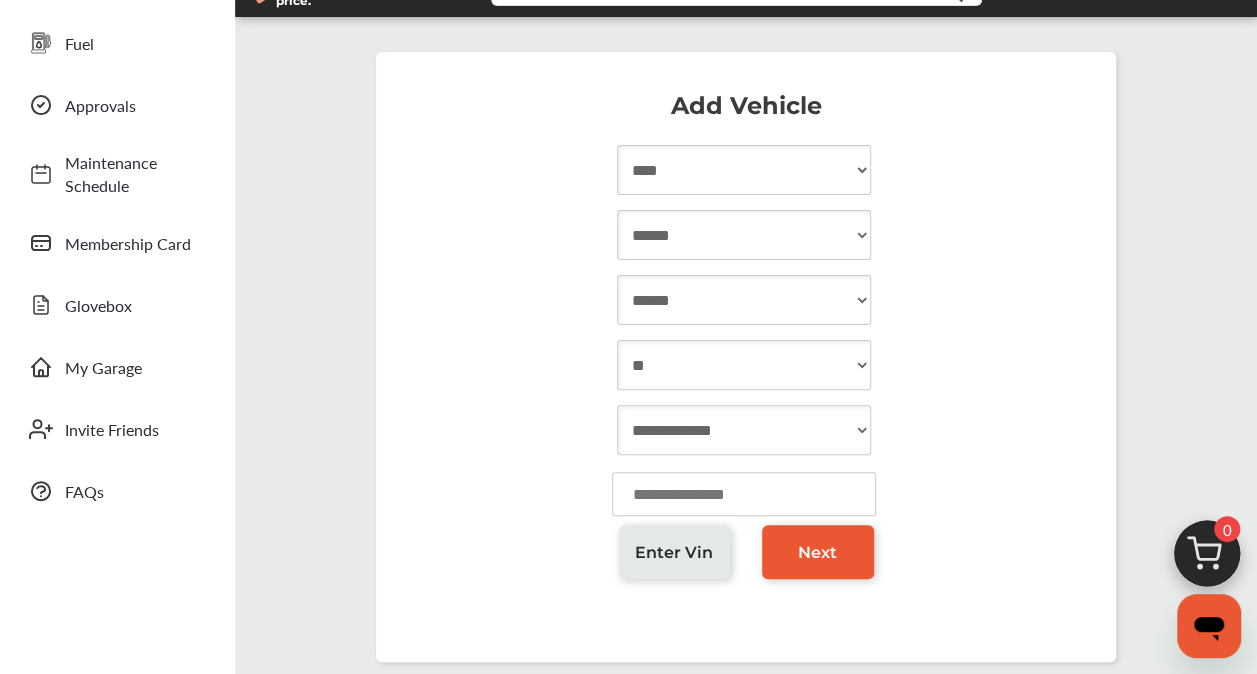 click on "**********" at bounding box center (744, 365) 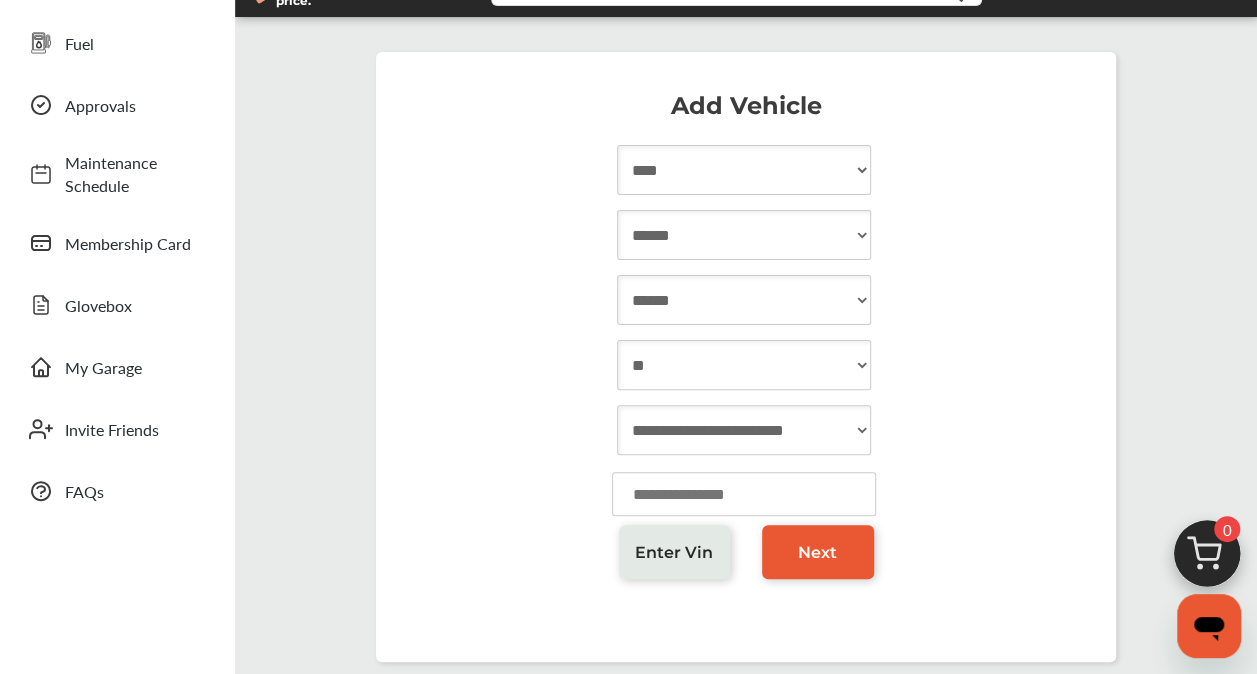 click on "**********" at bounding box center (744, 430) 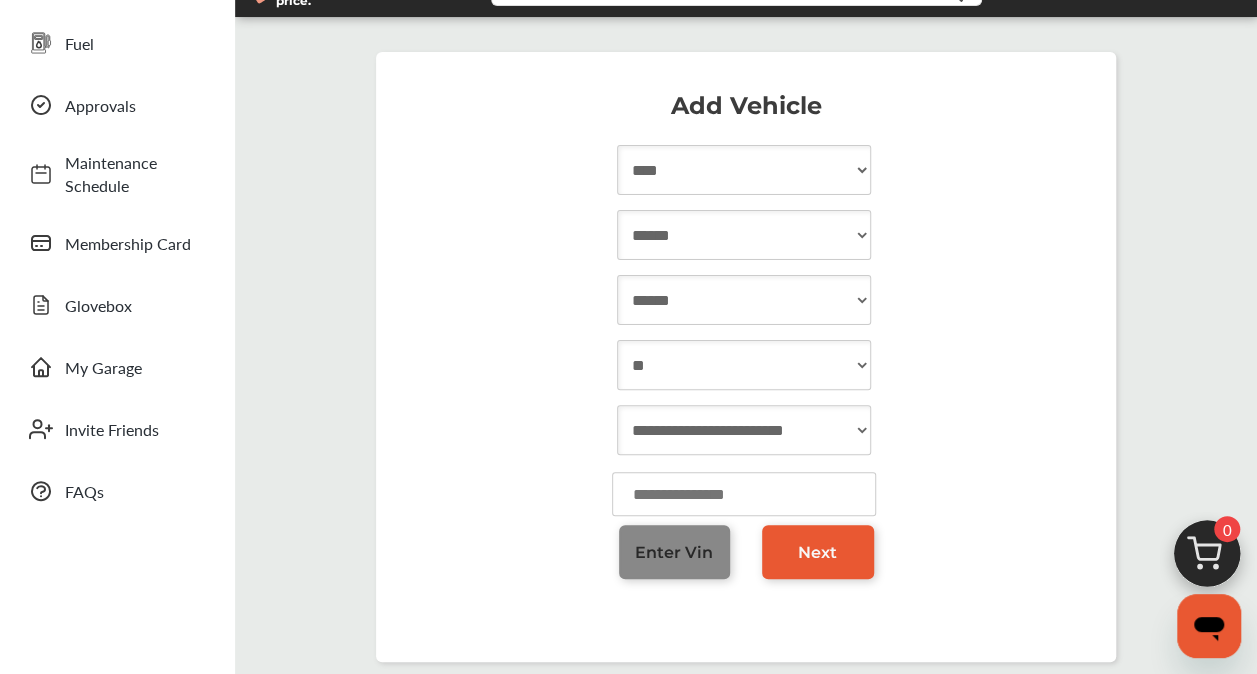 click on "Enter Vin" at bounding box center (674, 552) 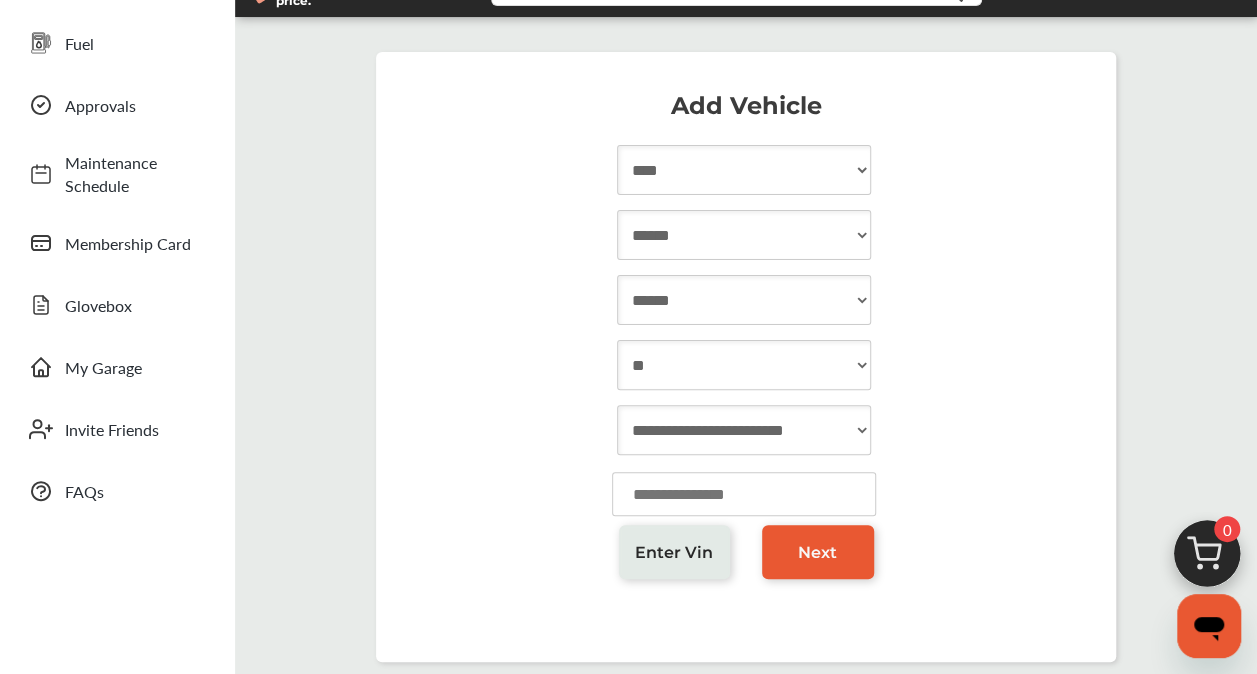 scroll, scrollTop: 0, scrollLeft: 0, axis: both 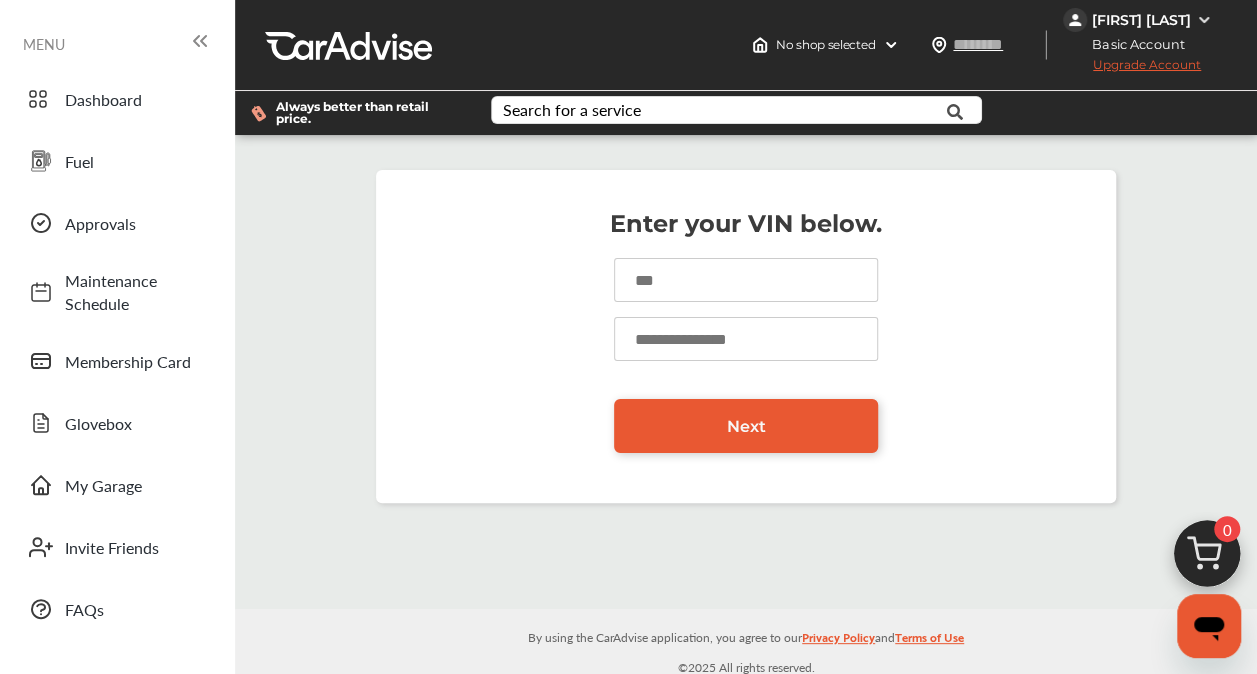 click at bounding box center (746, 280) 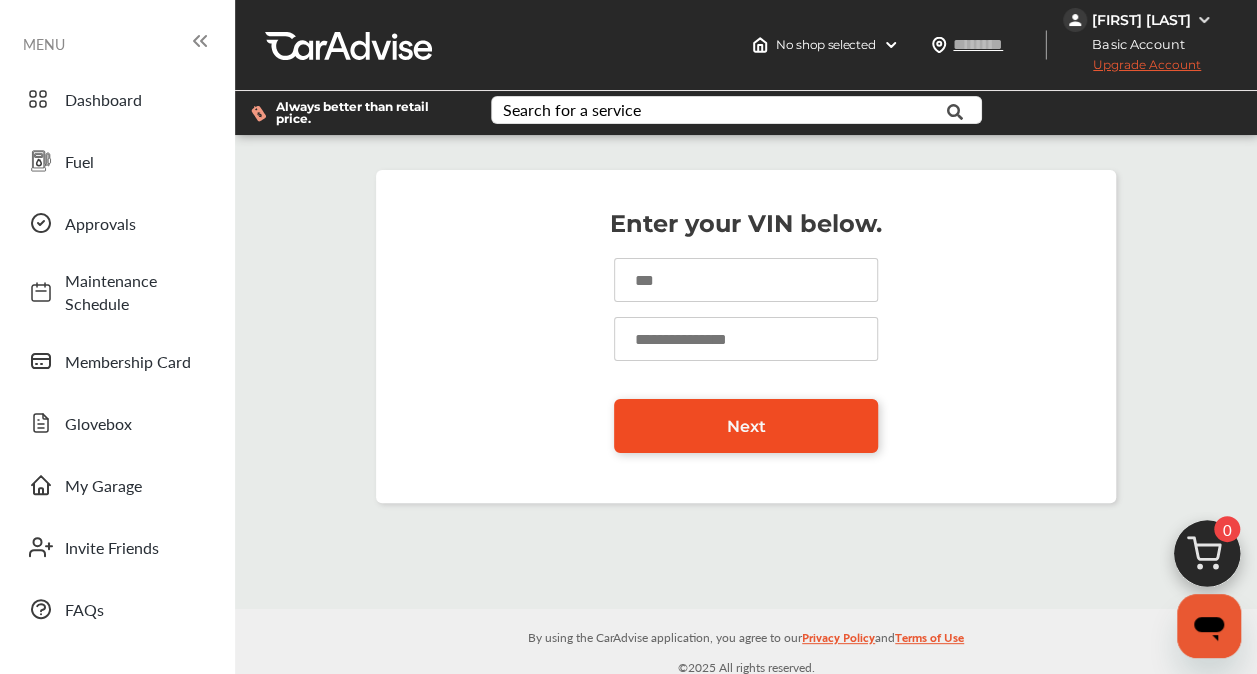 type on "**********" 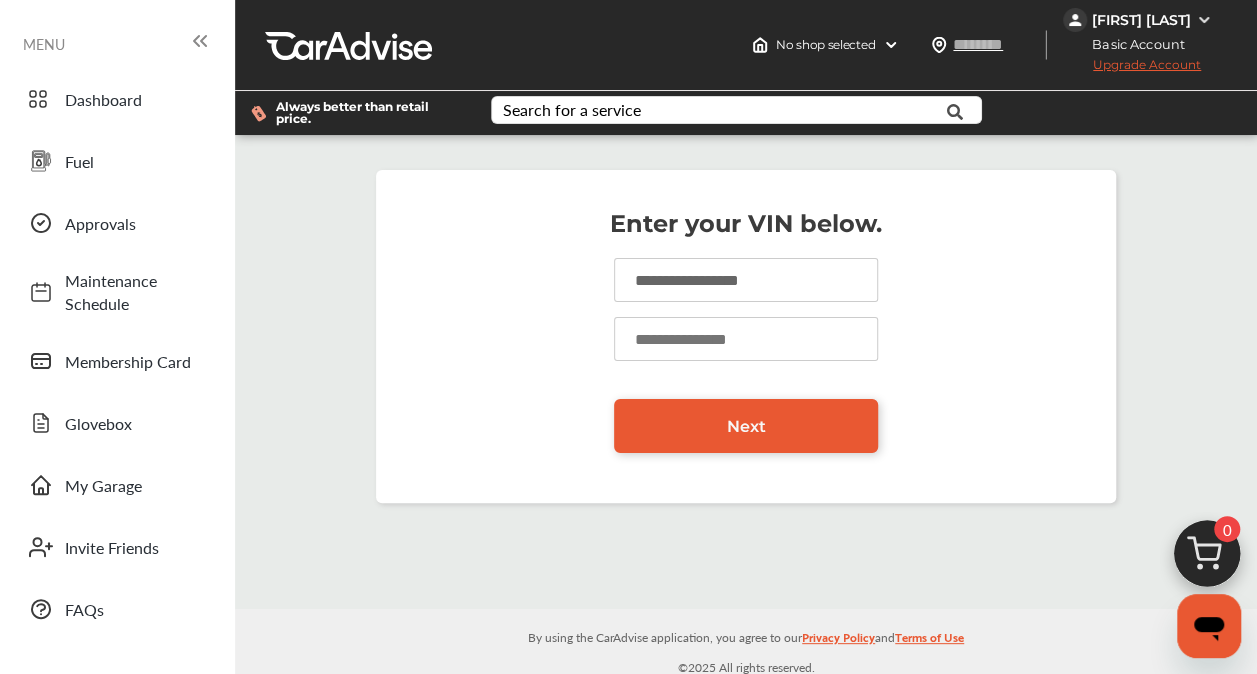 click at bounding box center [746, 339] 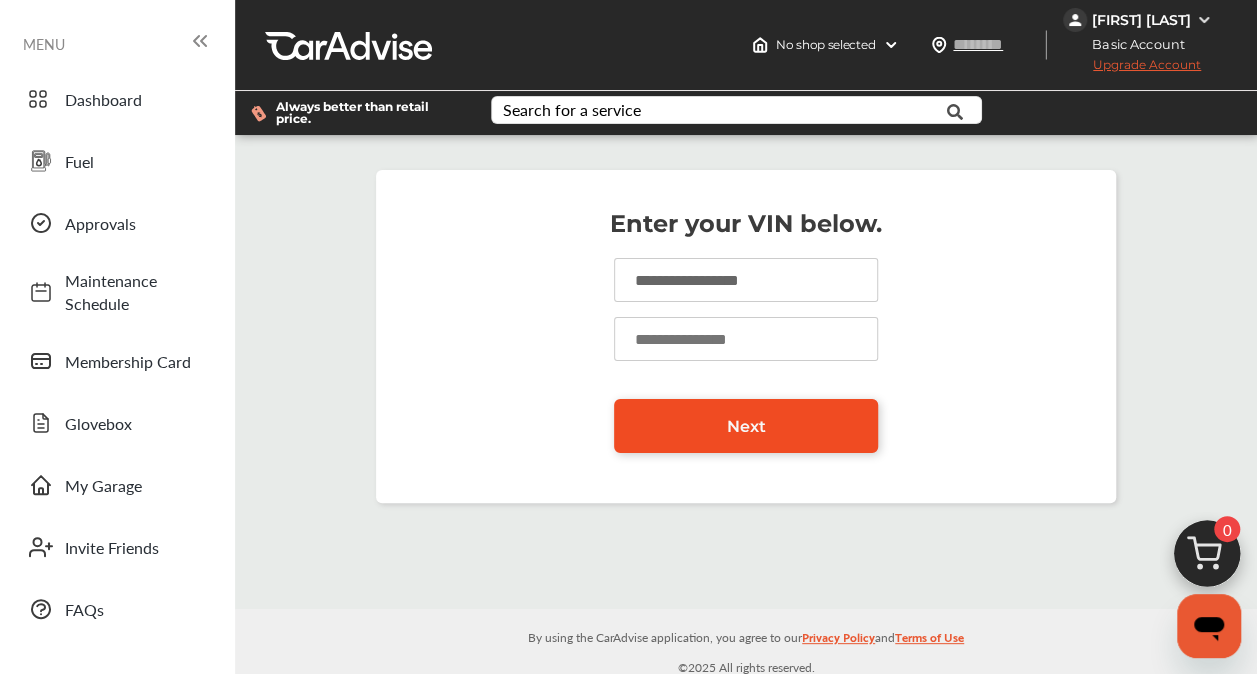 type on "******" 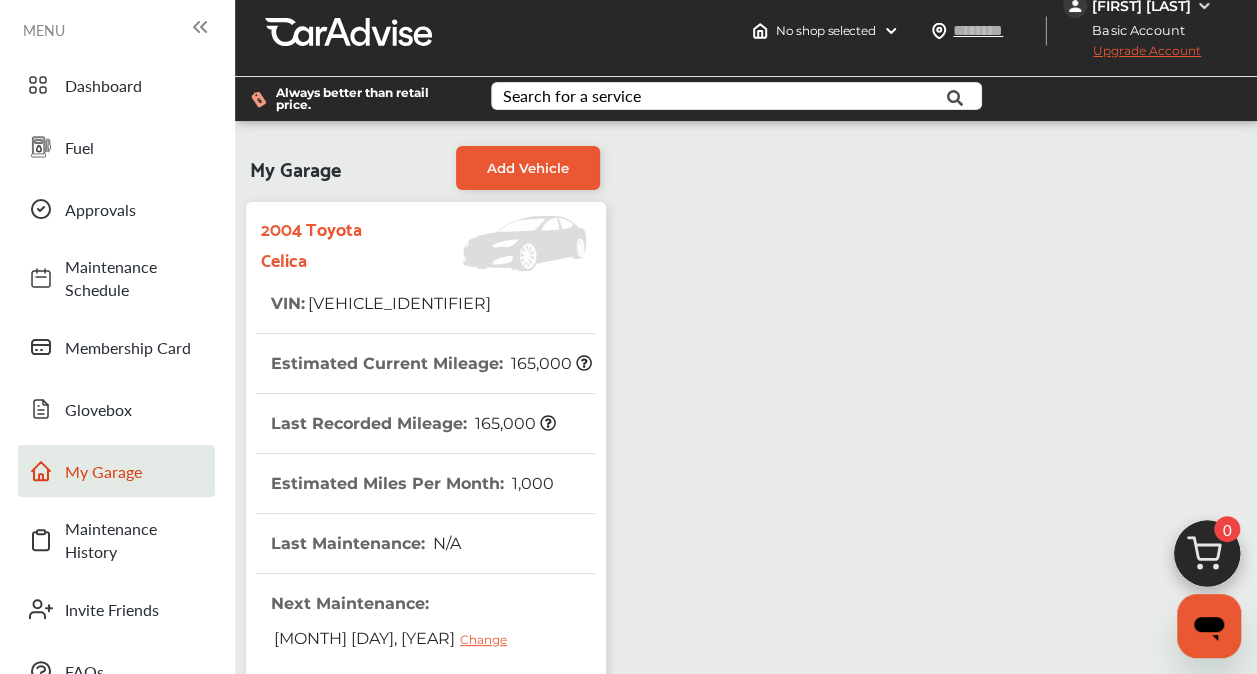 scroll, scrollTop: 0, scrollLeft: 0, axis: both 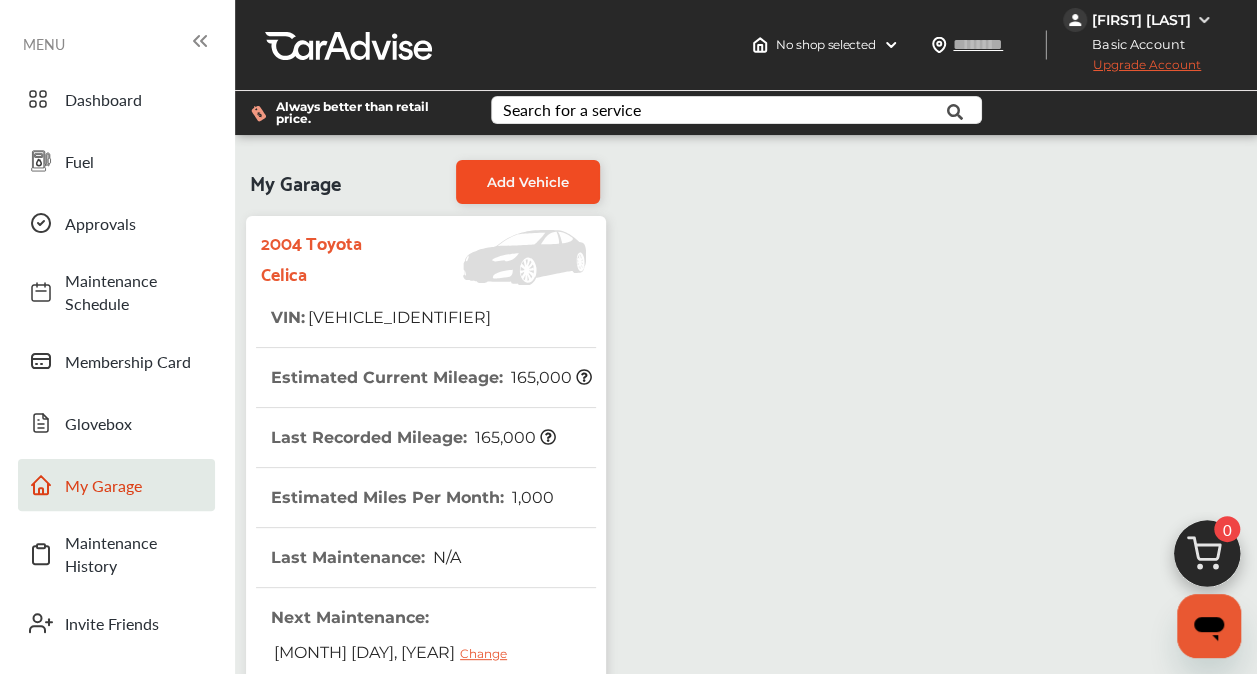click on "Add Vehicle" at bounding box center (528, 182) 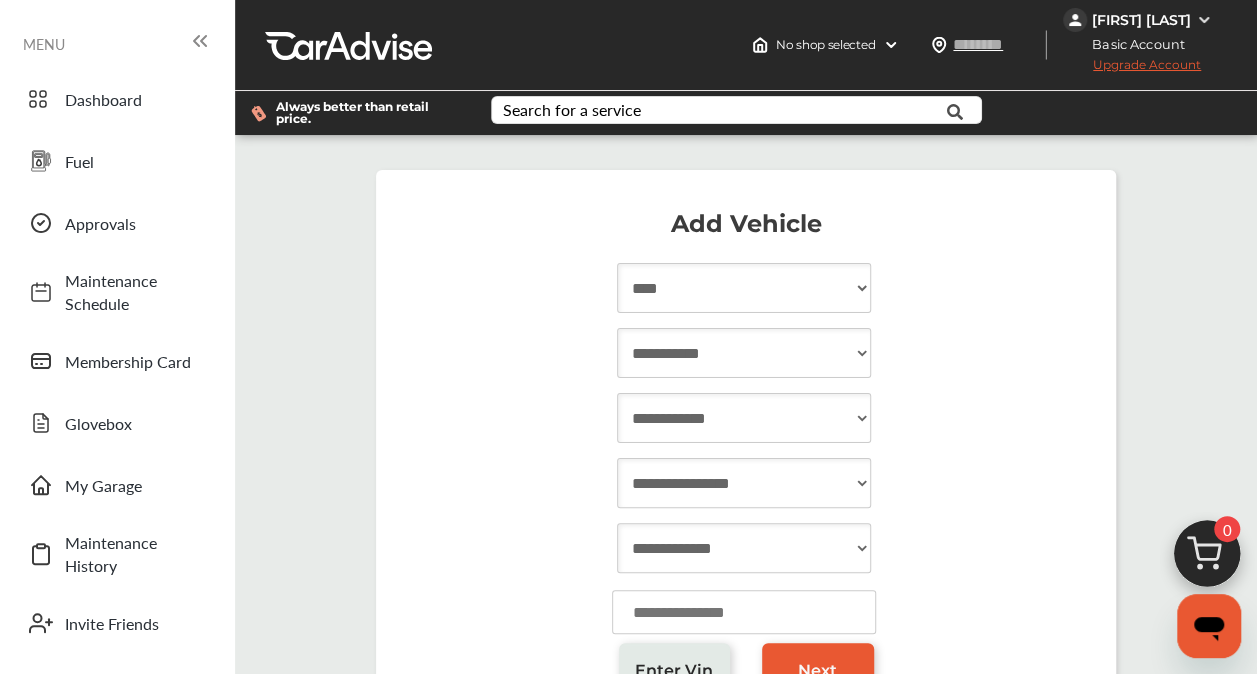 click on "**********" at bounding box center [744, 288] 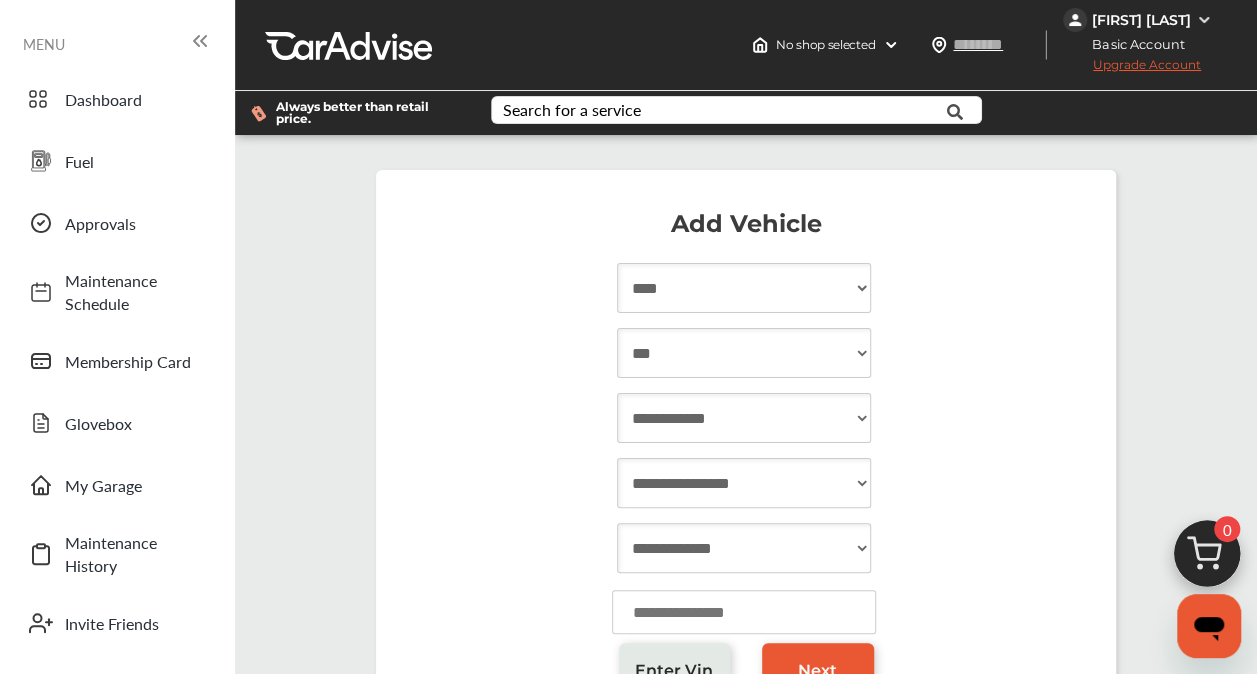 click on "**********" at bounding box center [744, 353] 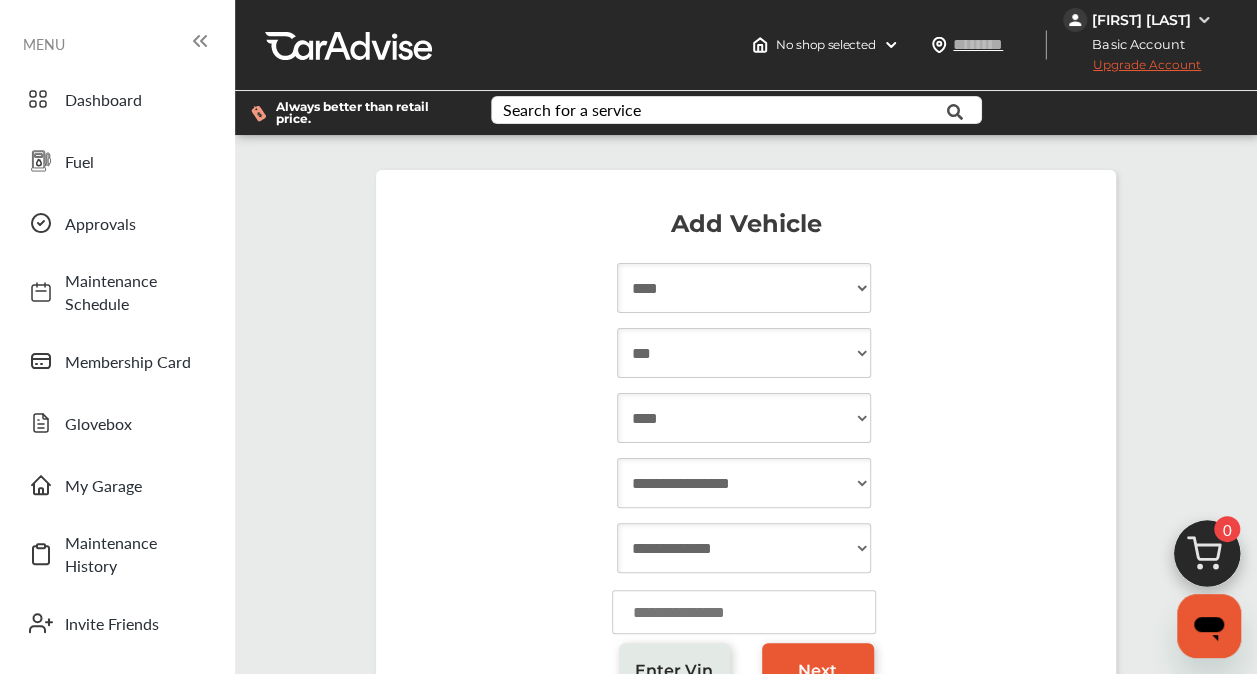 click on "**********" at bounding box center [744, 418] 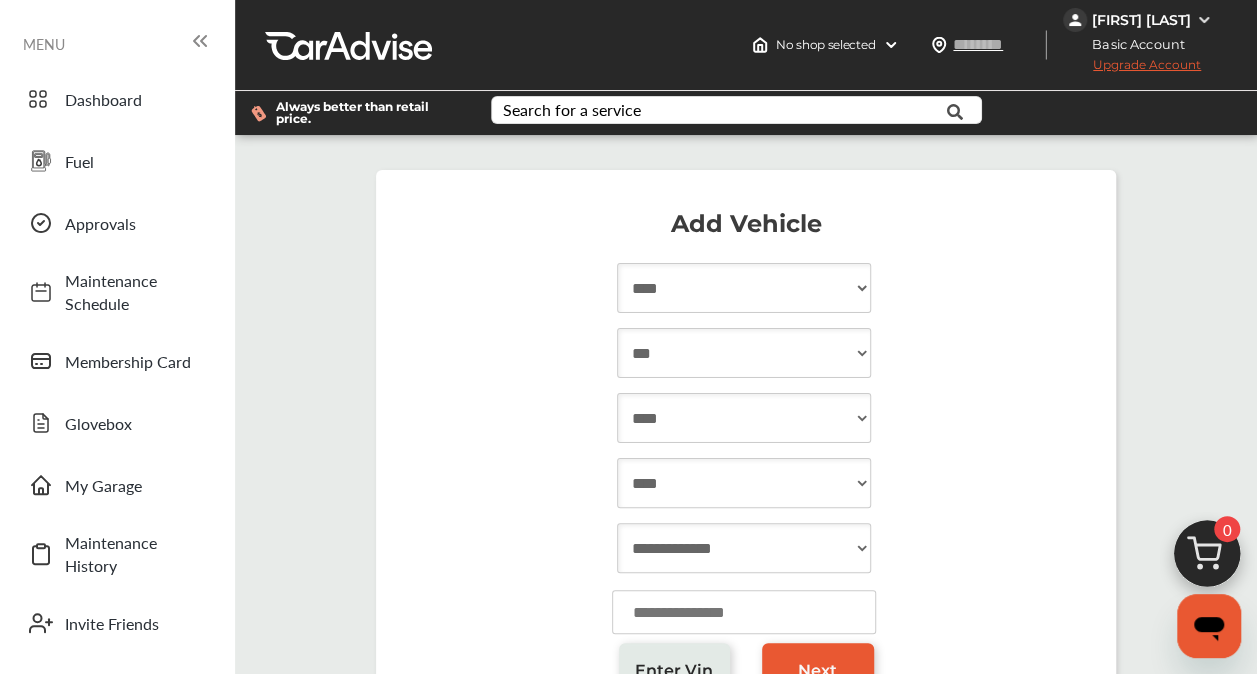 click on "**********" at bounding box center (744, 483) 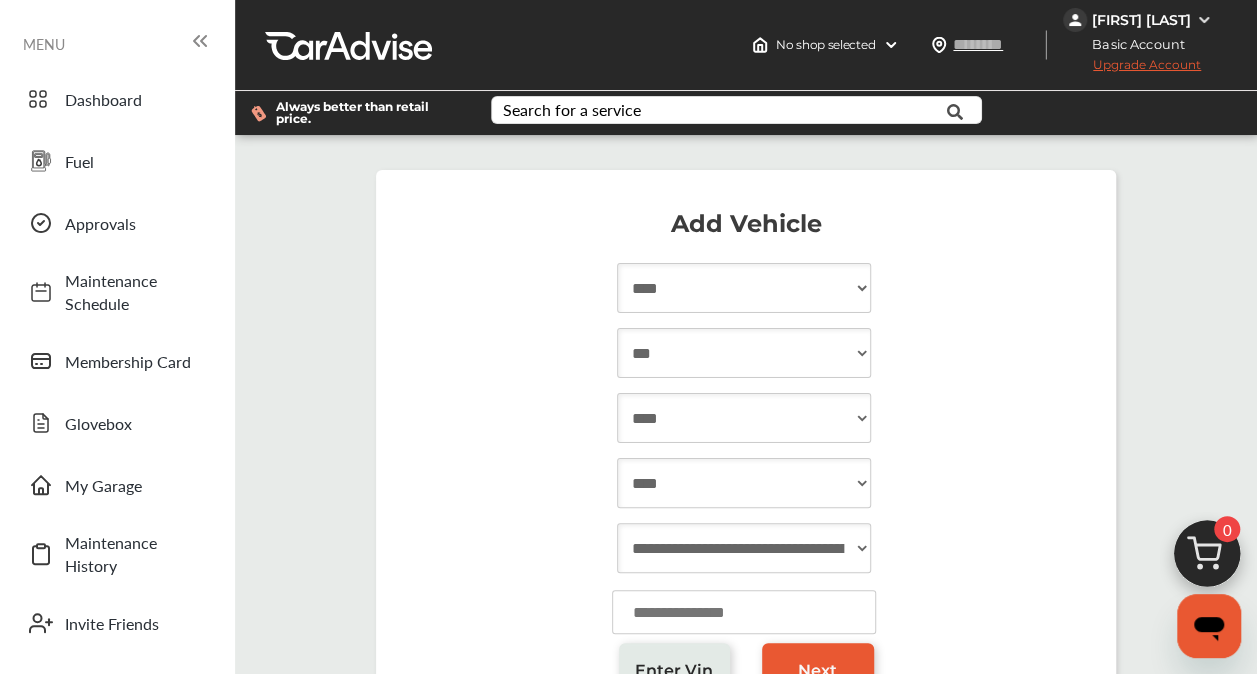 click on "**********" at bounding box center (744, 548) 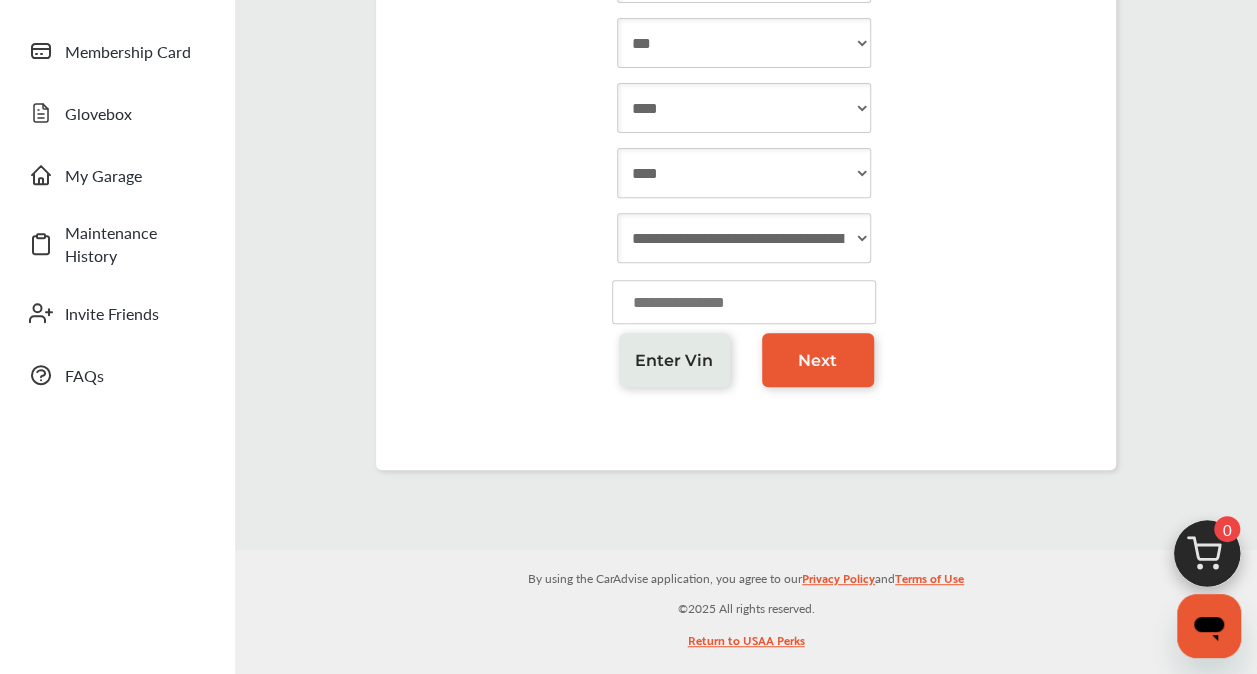 scroll, scrollTop: 320, scrollLeft: 0, axis: vertical 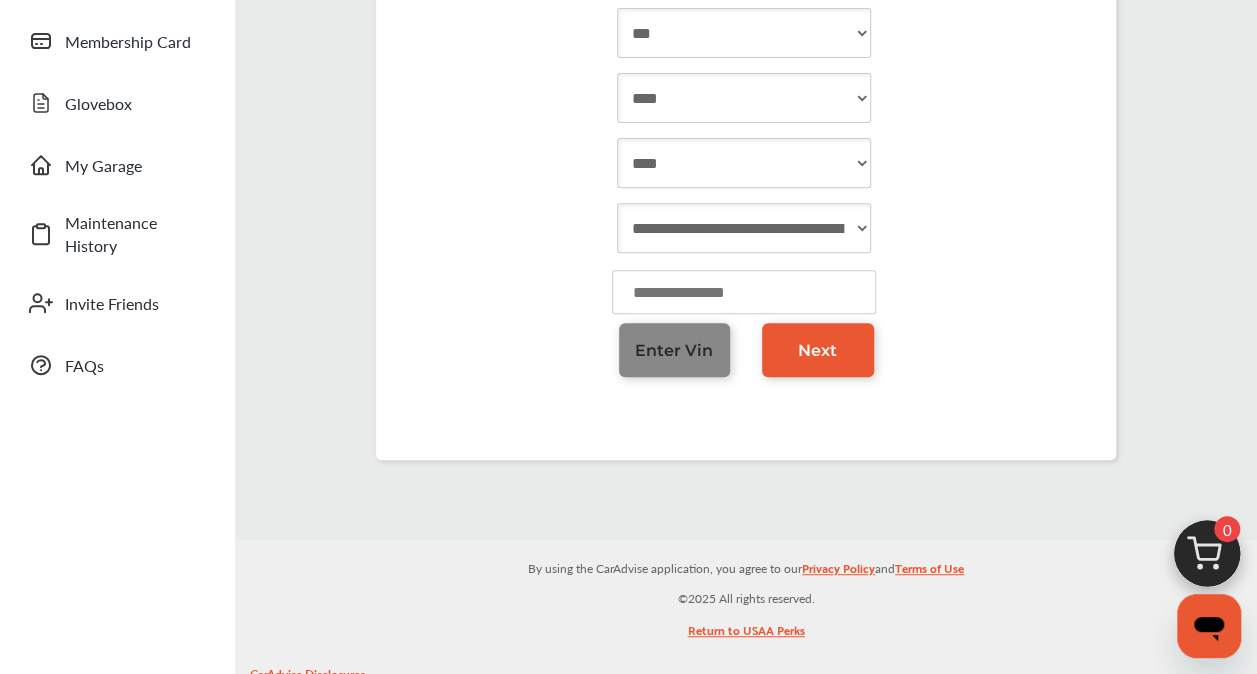 click on "Enter Vin" at bounding box center [674, 350] 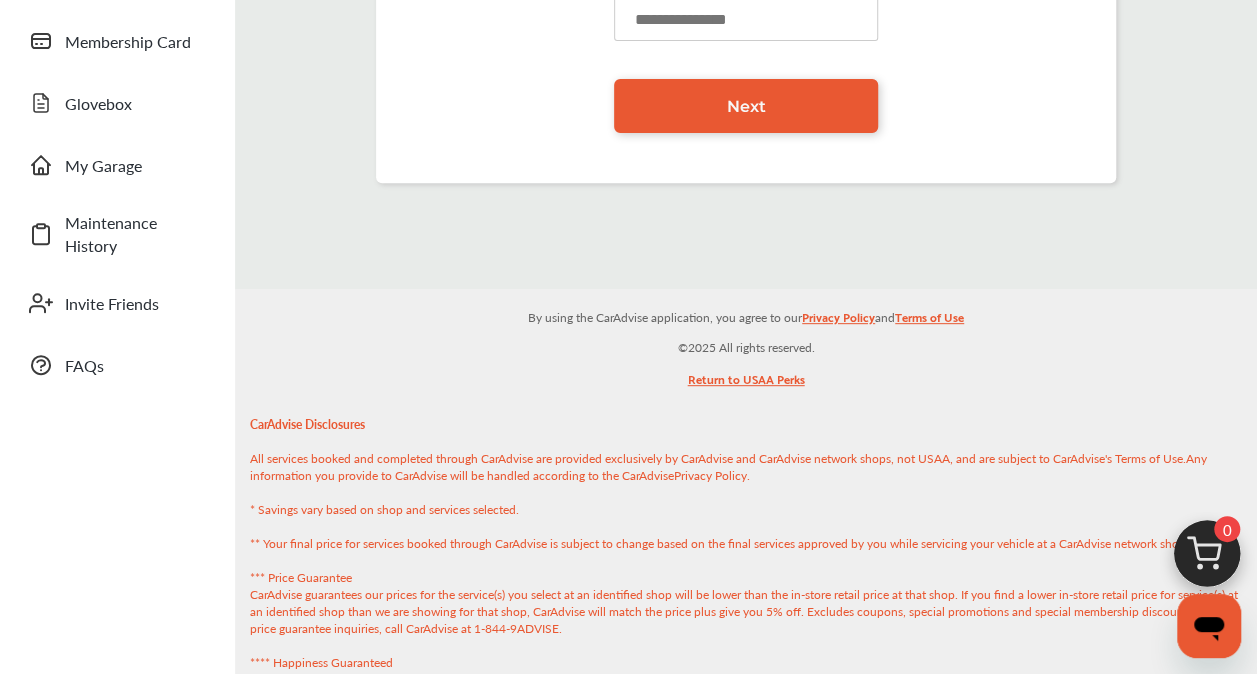 scroll, scrollTop: 0, scrollLeft: 0, axis: both 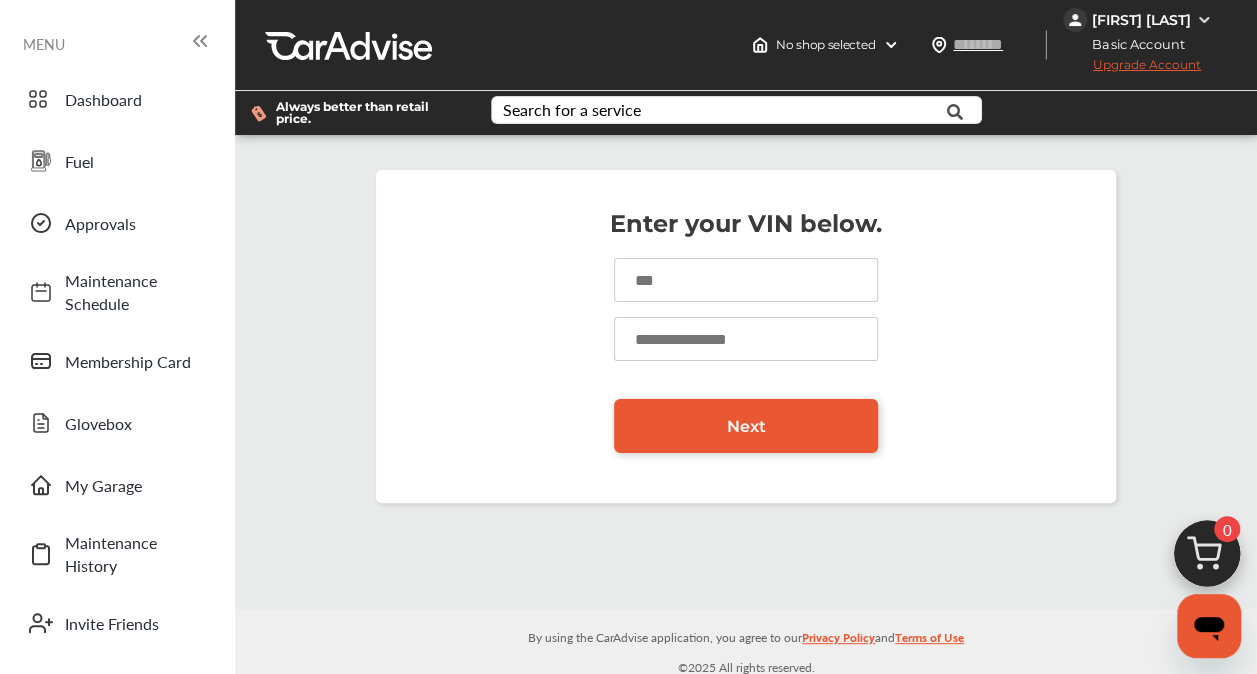 click at bounding box center (746, 280) 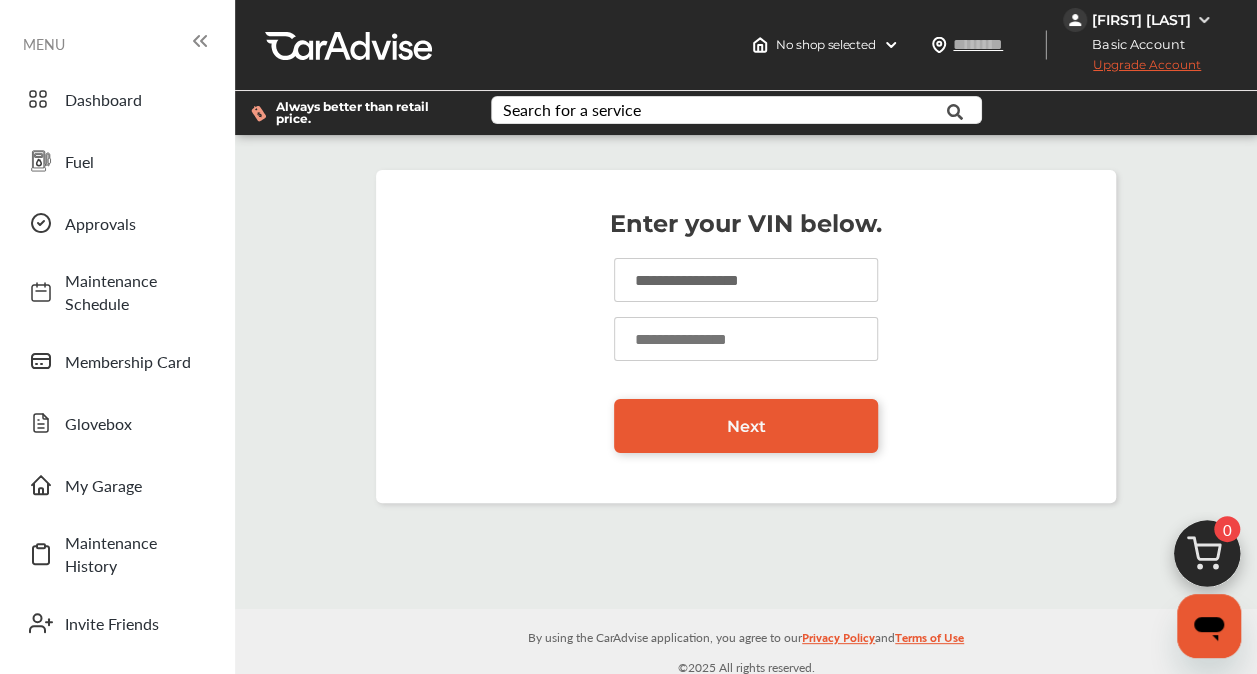 click at bounding box center (746, 339) 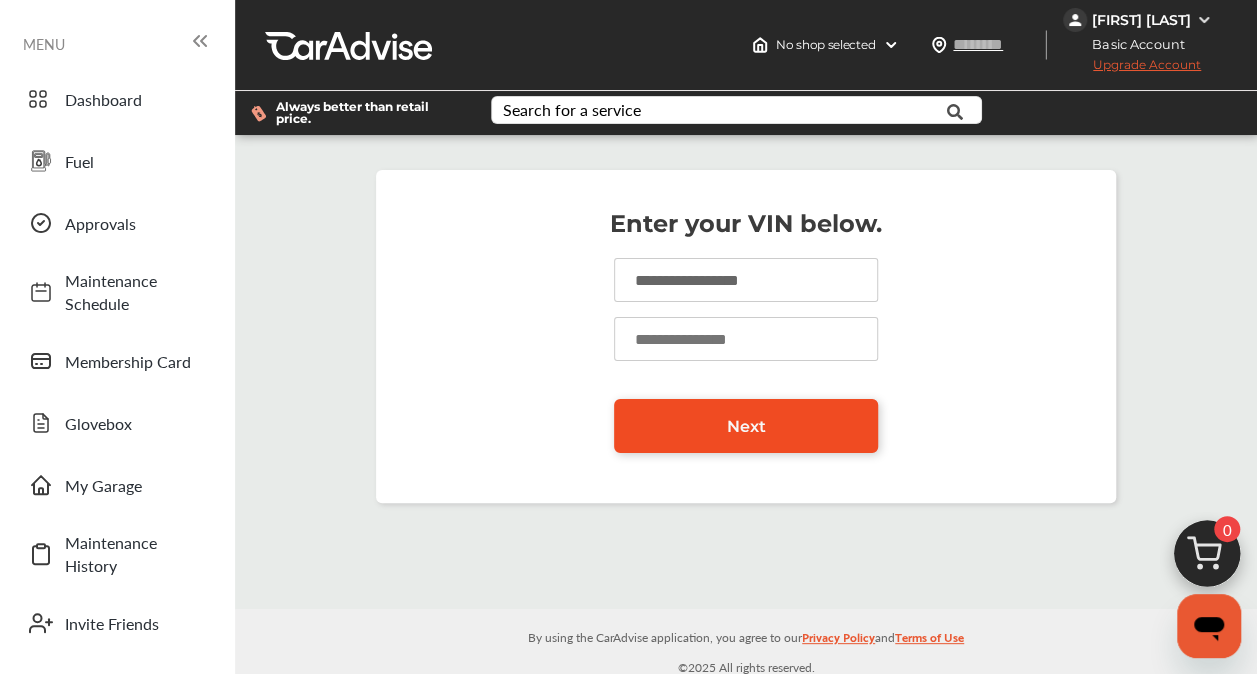 type on "******" 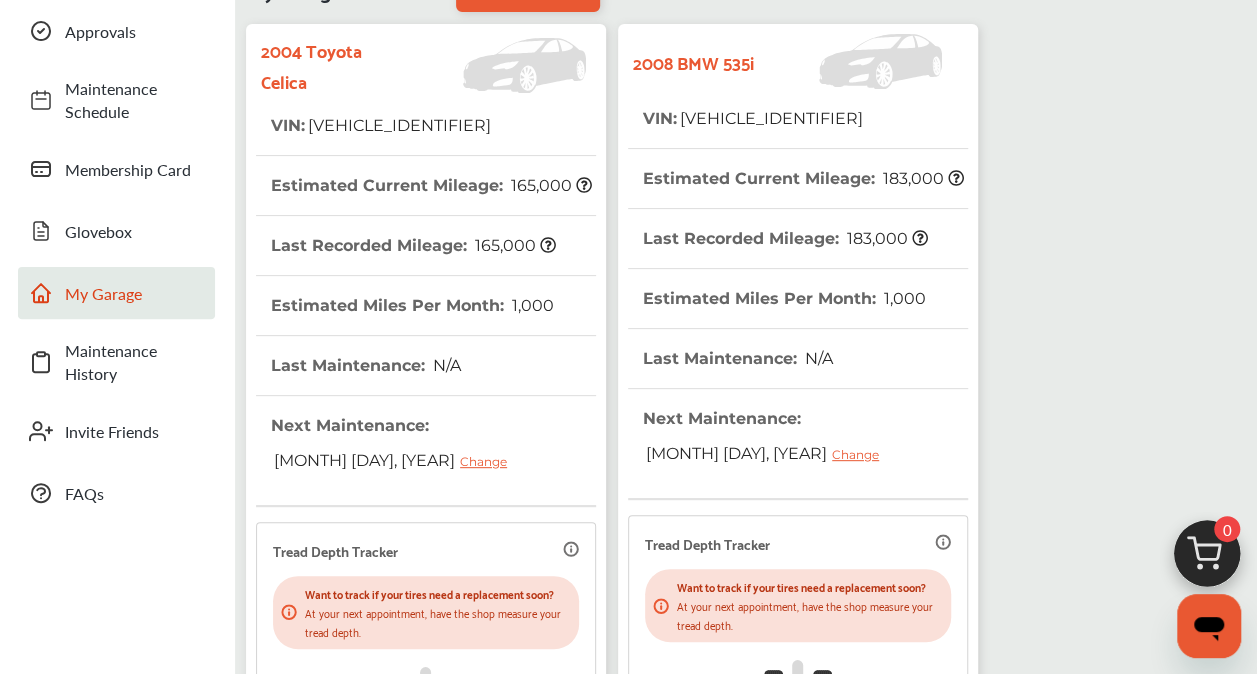 scroll, scrollTop: 0, scrollLeft: 0, axis: both 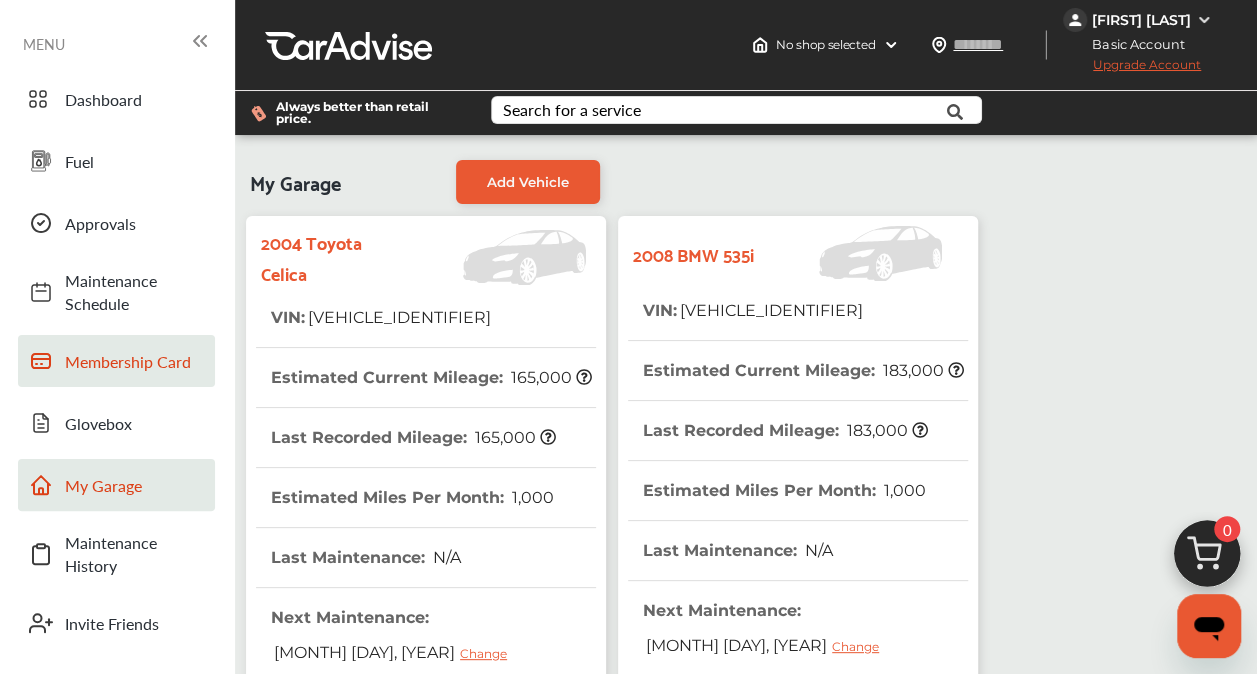 click on "Membership Card" at bounding box center (135, 361) 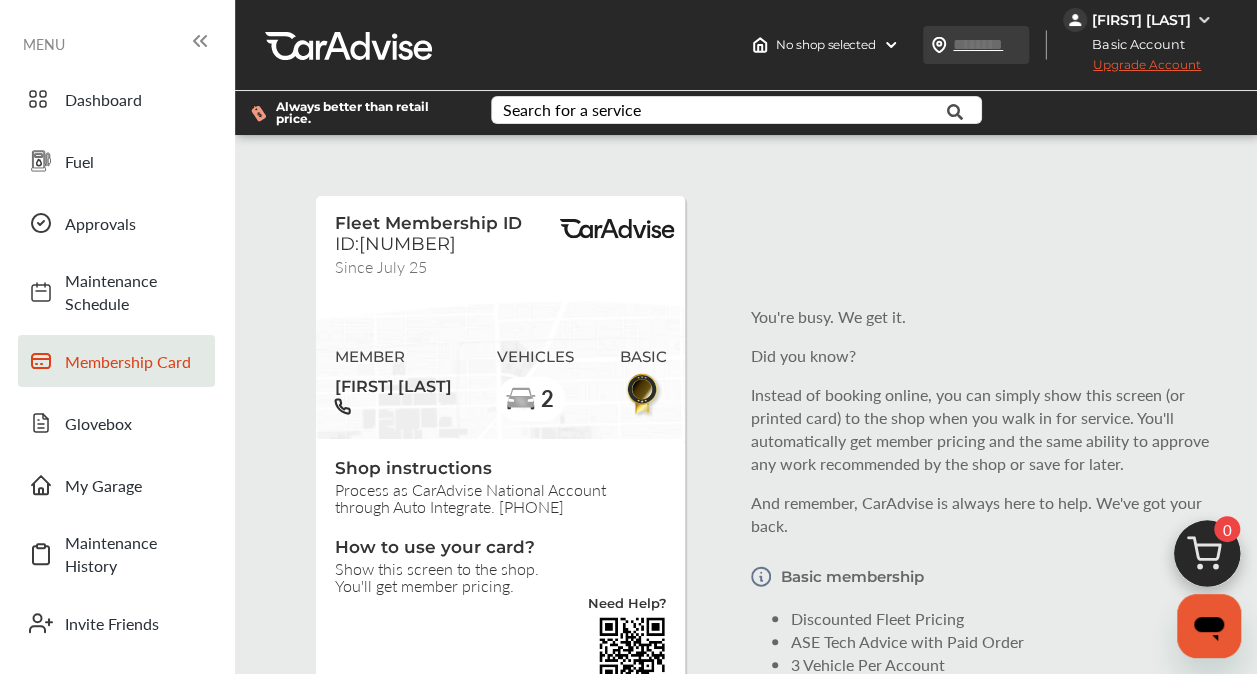 click at bounding box center (998, 44) 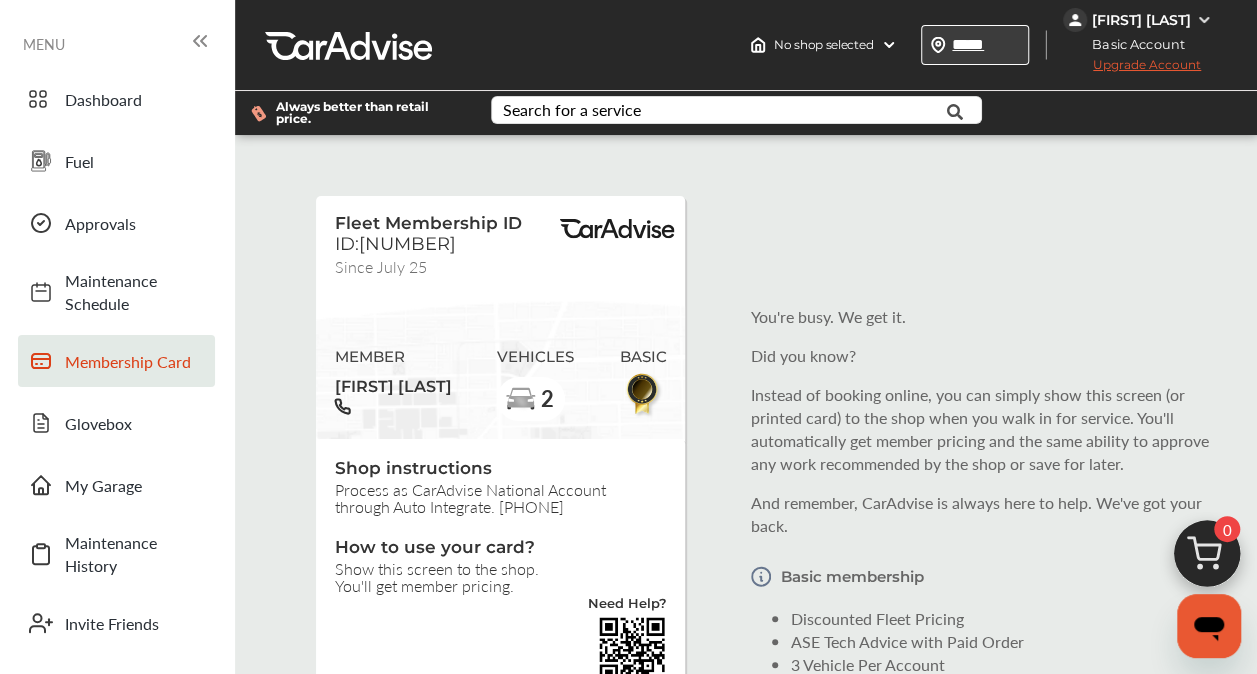 type on "*****" 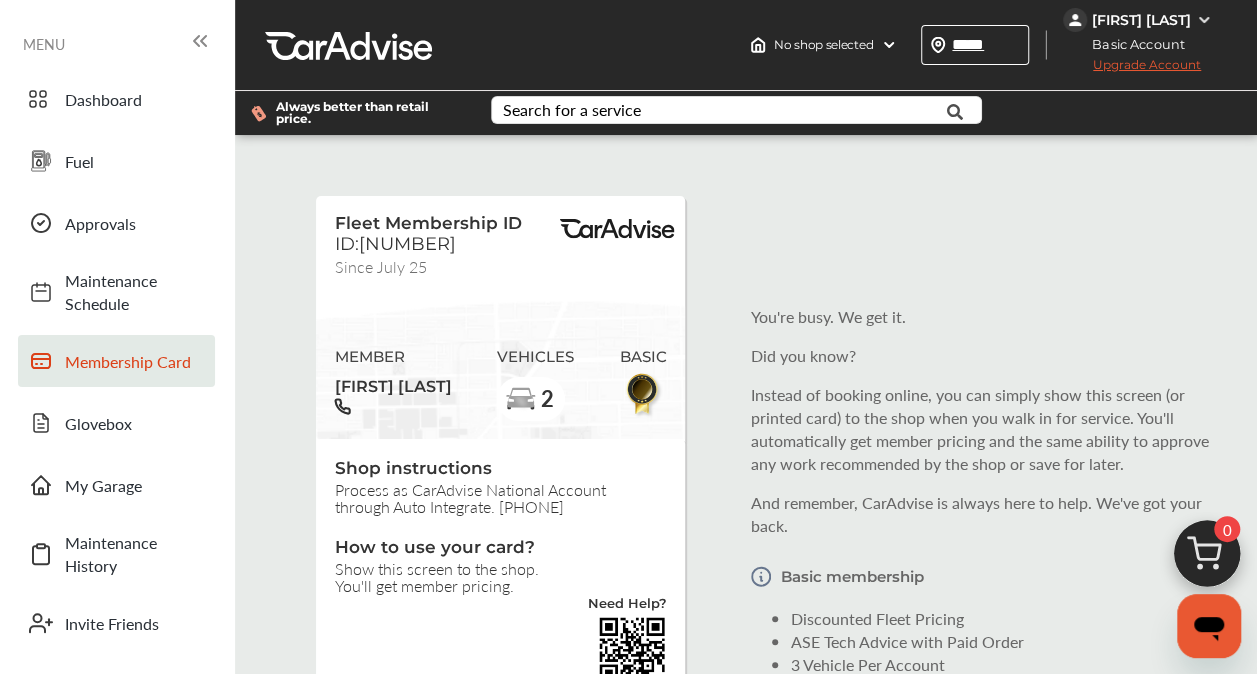 type on "*****" 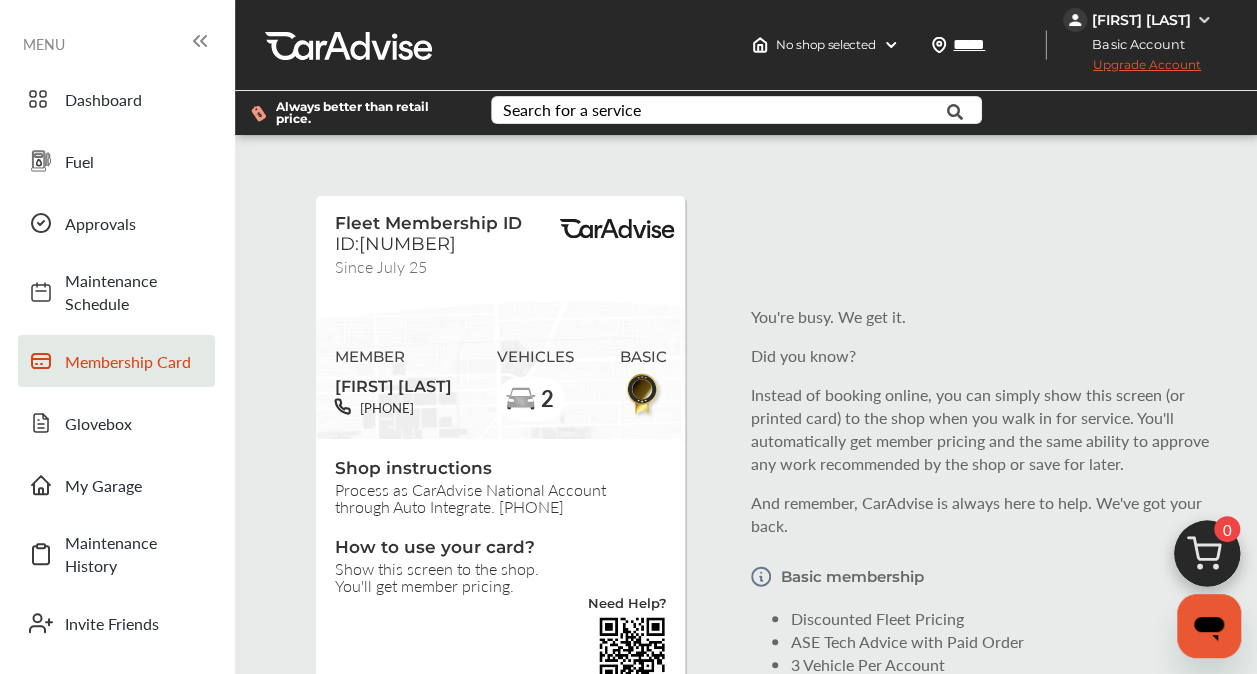 click on "Success! Thank you! Your information has been updated. × Dismiss My Account
Dashboard
Approvals
Maintenance Schedule
Membership Card
Fuel
Glovebox
My Garage
Invite Friends
FAQs Sign Out Close Menu Open Menu MENU
Dashboard
Fuel
Approvals
Maintenance Schedule
Membership Card
Glovebox
My Garage
Invite Friends
FAQs No shop selected No shop selected Find a shop *****
Sort by :  Distance
Loading... ***** [FIRST] [LAST] Basic   Account Upgrade Account My Account Membership Card Sign Out Always better than retail price. Search for a service Search for... All Common Services Maintenance Schedules [NUMBER] My Cart
You haven't added any services for your car yet...  Save up to [PERCENTAGE]% Today!" at bounding box center (628, 822) 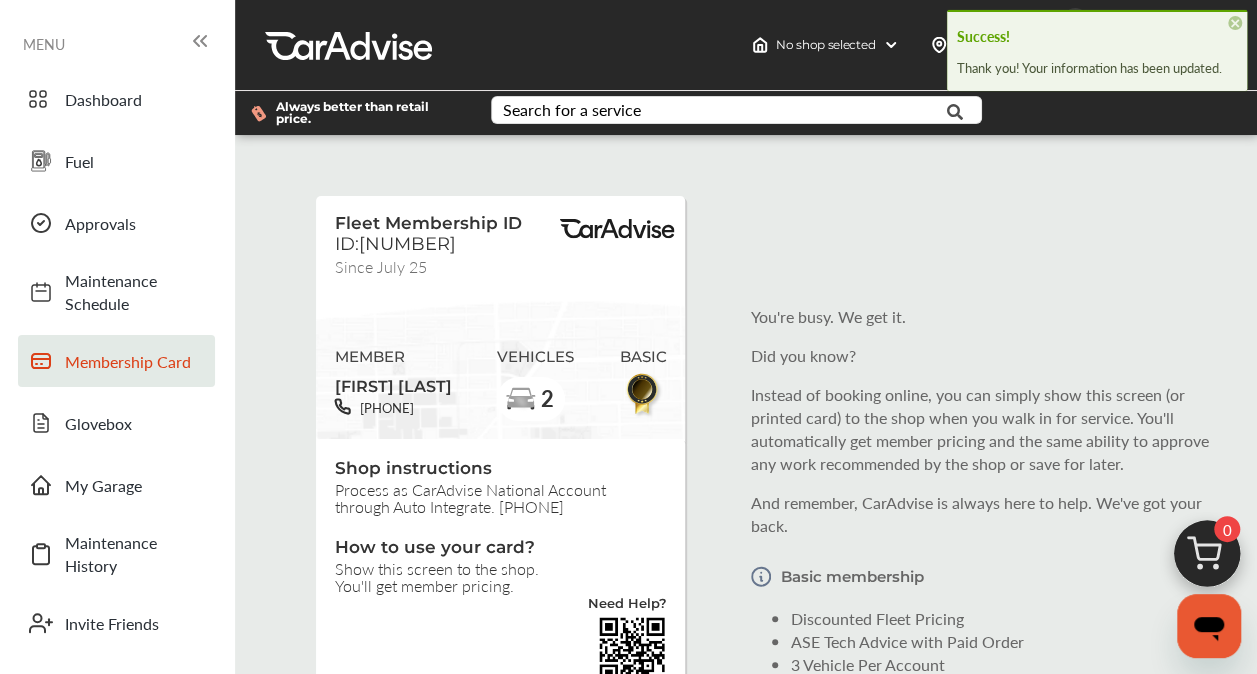 click on "×" at bounding box center [1235, 23] 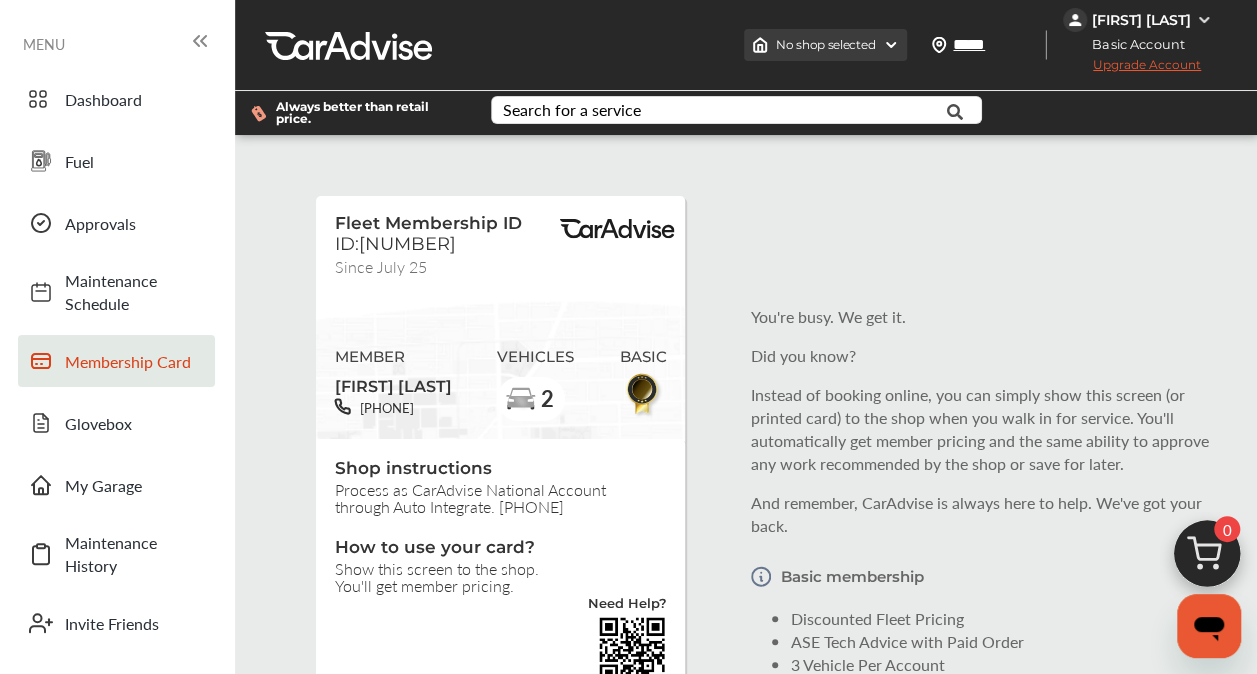 click at bounding box center (891, 45) 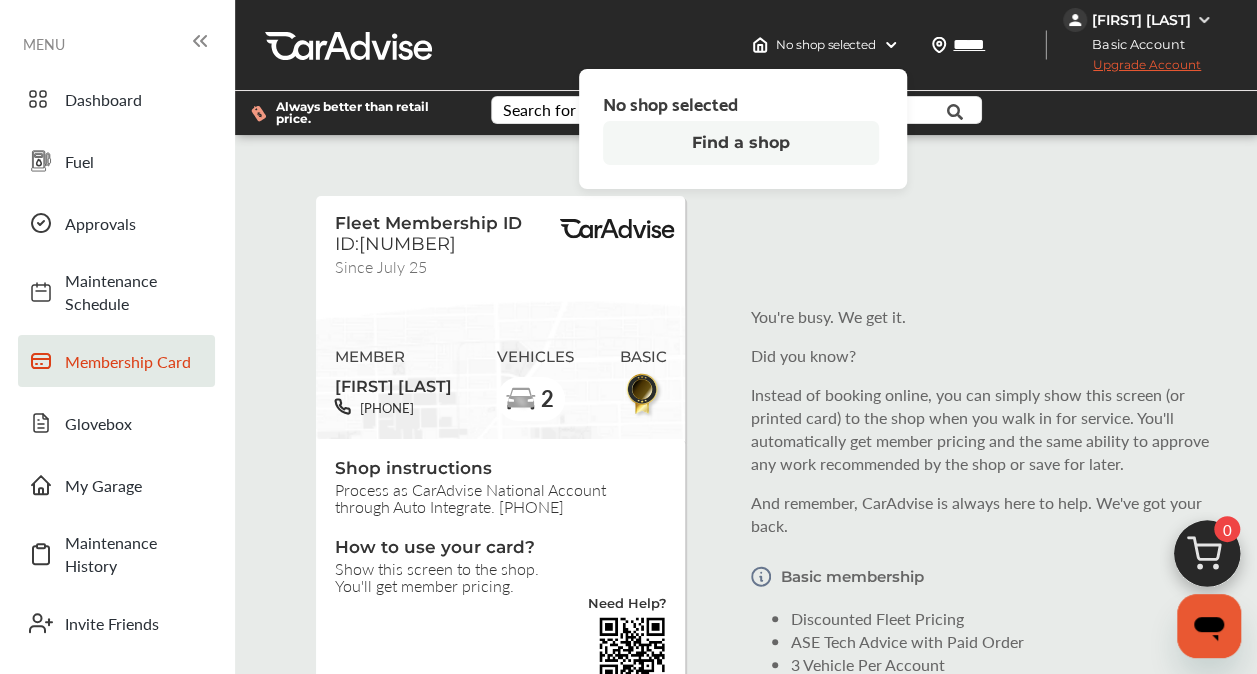 click on "Find a shop" at bounding box center (741, 143) 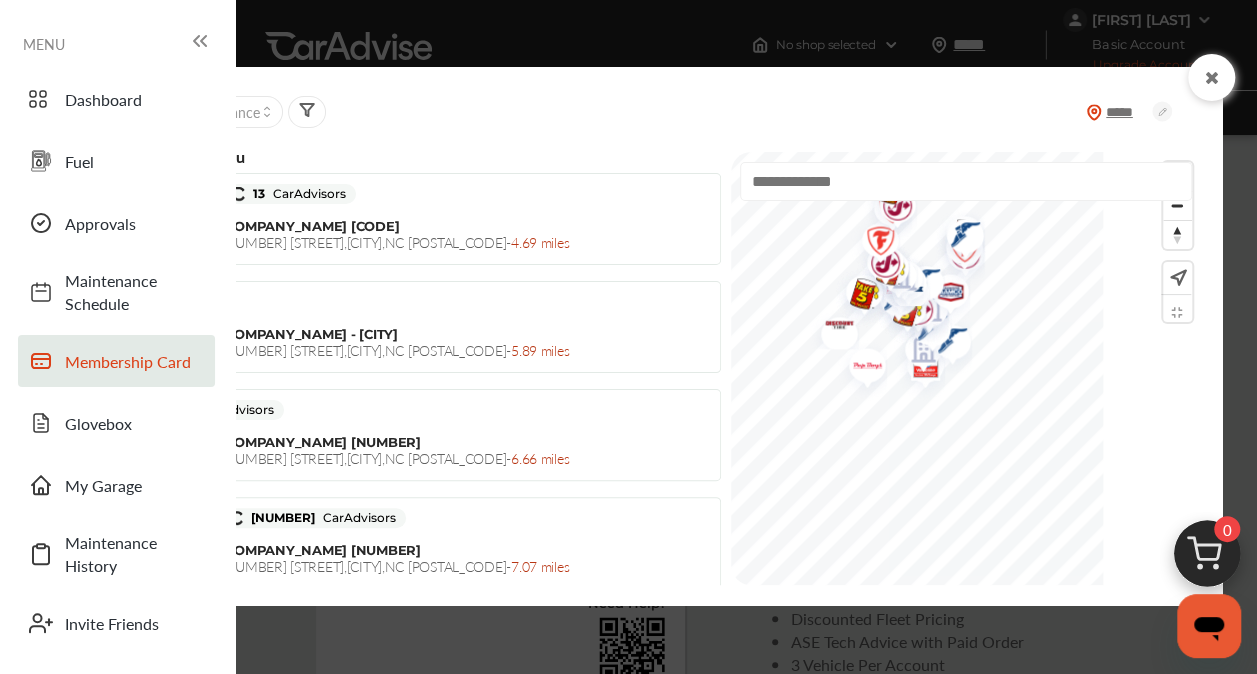 click 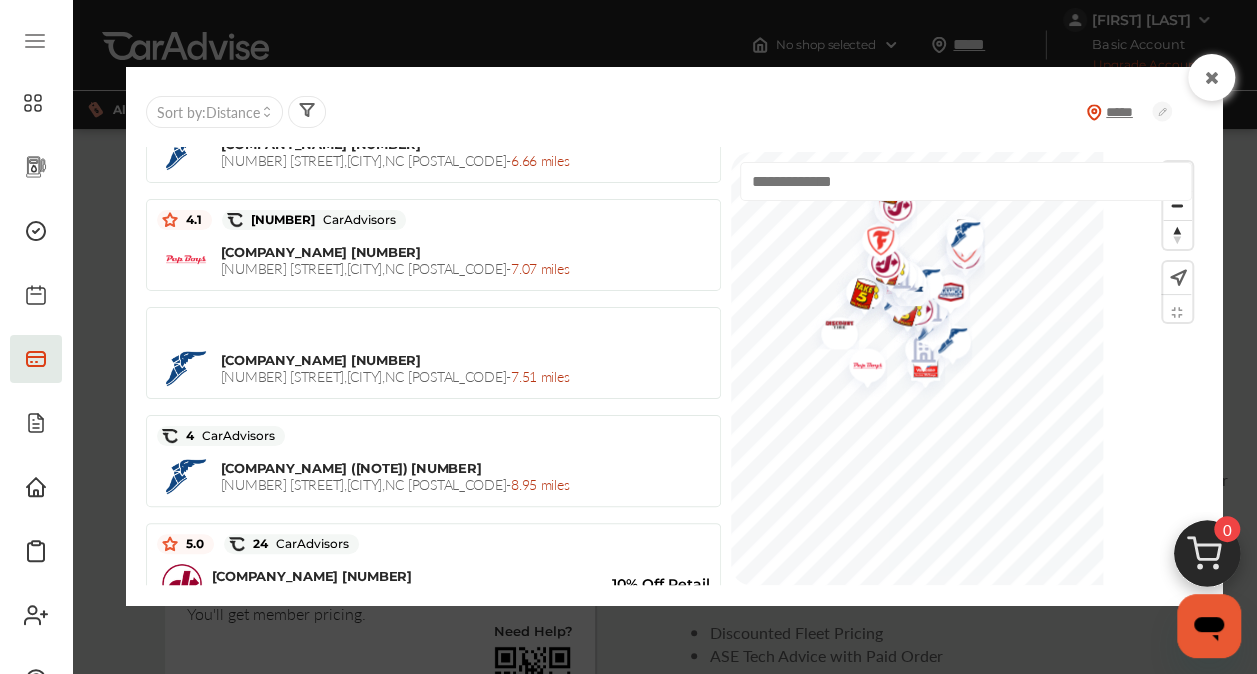scroll, scrollTop: 306, scrollLeft: 0, axis: vertical 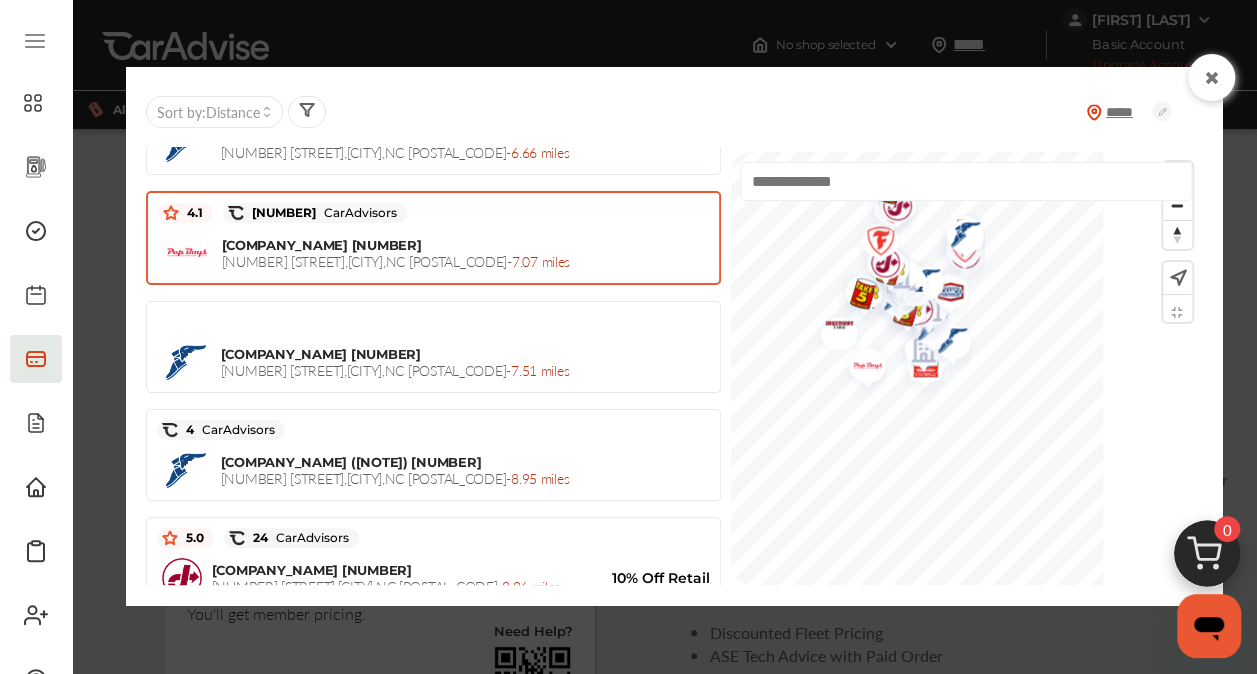 click on "[NUMBER] [STREET] ,  [CITY] ,  [STATE]   [POSTAL_CODE]  - [DISTANCE]" at bounding box center [395, 261] 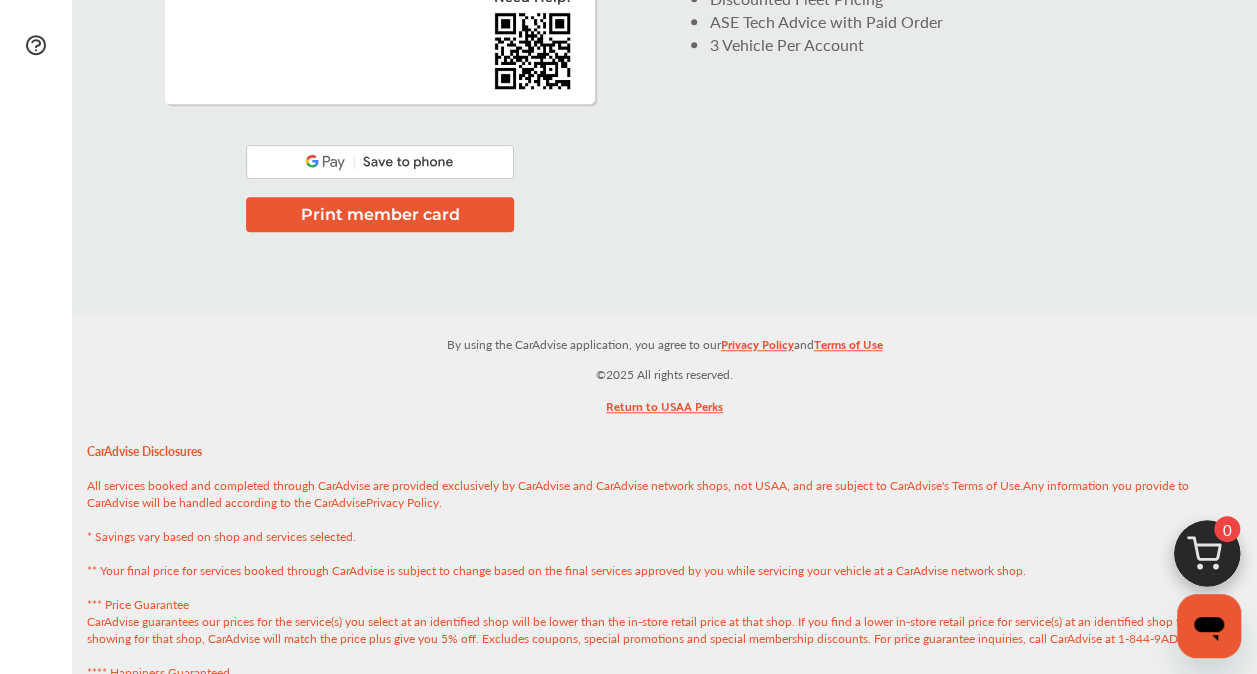 scroll, scrollTop: 0, scrollLeft: 0, axis: both 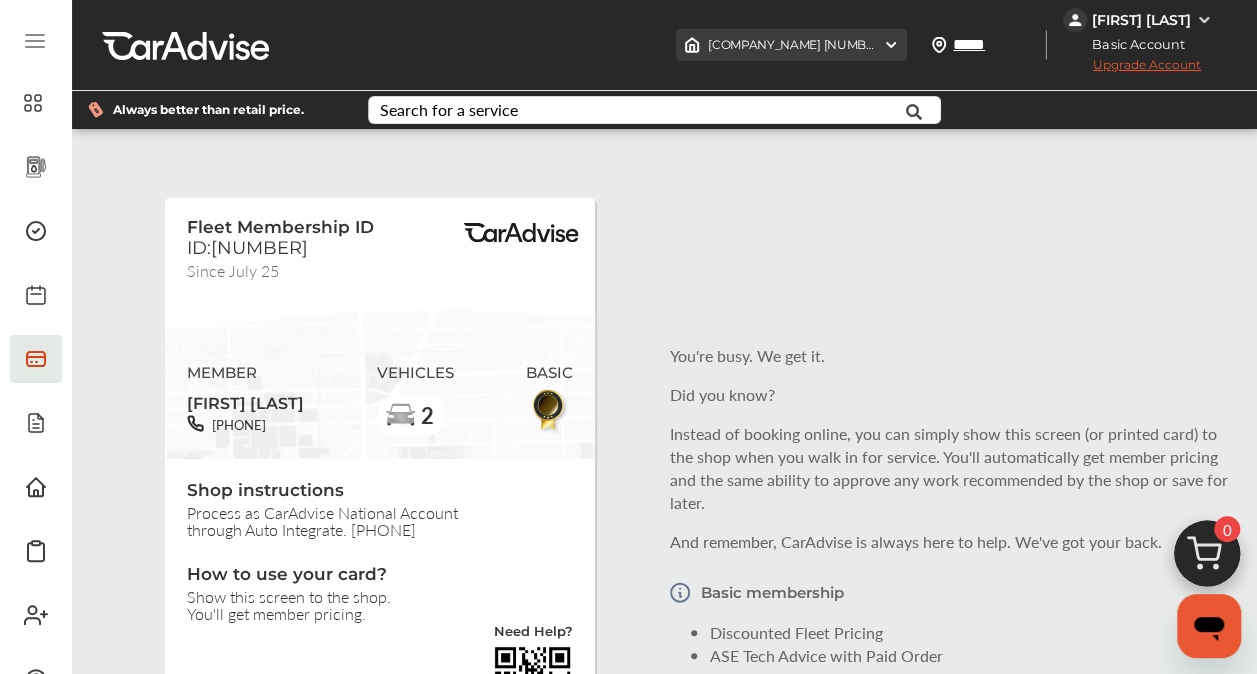 click on "[COMPANY_NAME] [NUMBER] ,  [NUMBER] [STREET]   [CITY] ,  [STATE]   [POSTAL_CODE]" at bounding box center [791, 45] 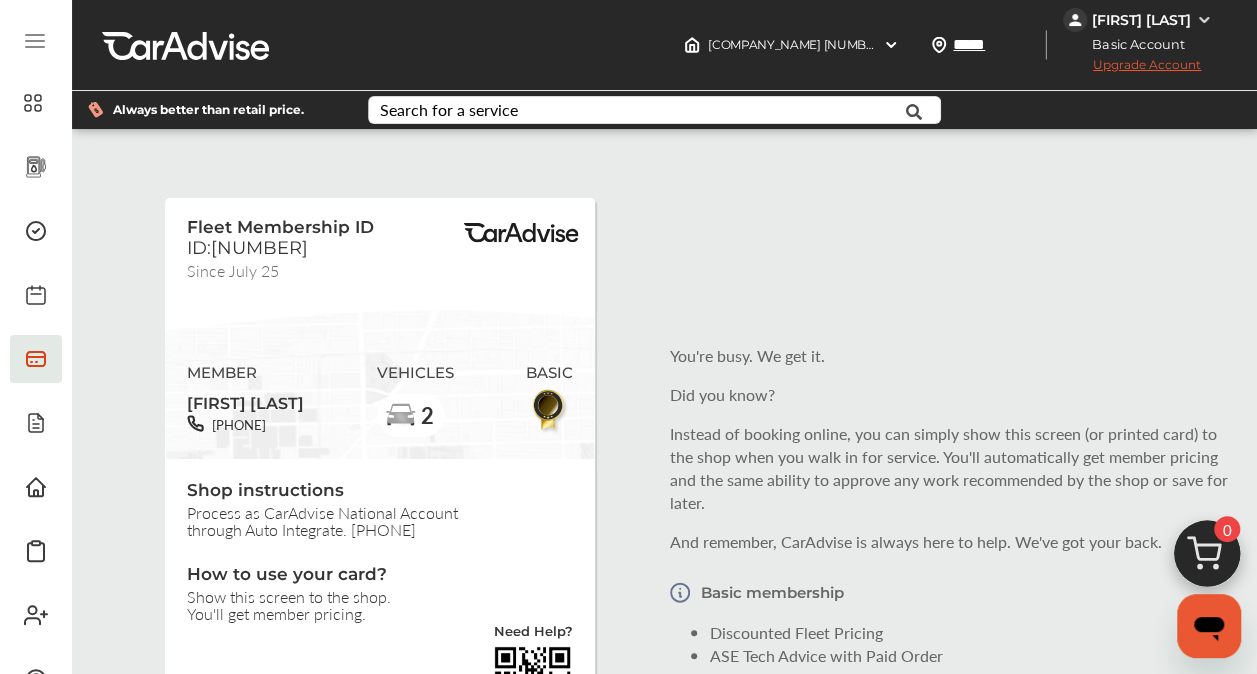 click on "[COMPANY_NAME] [CODE] Since [DATE] MEMBER [FIRST] [LAST] [PHONE] VEHICLES [NUMBER] BASIC Shop instructions Process as CarAdvise National Account through Auto Integrate. [PHONE] How to use your card? Show this screen to the shop. You'll get member pricing. Need Help? Print member card You're busy. We get it. Did you know? Instead of booking online, you can simply show this screen (or printed card) to the shop when you walk in for service. You'll automatically get member pricing and the same ability to approve any work recommended by the shop or save for later. And remember, CarAdvise is always here to help. We've got your back. Basic membership Discounted Fleet Pricing ASE Tech Advice with Paid Order [NUMBER] Vehicle Per Account" at bounding box center [664, 517] 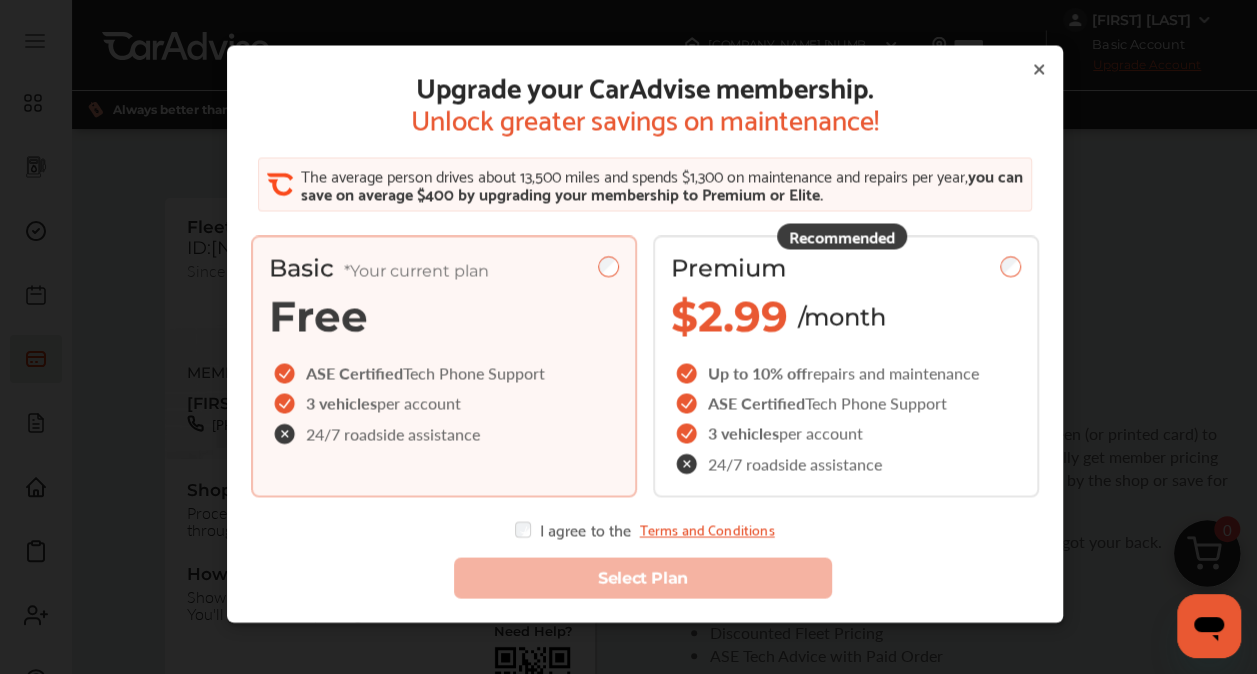 click on "24/7 roadside assistance" at bounding box center [393, 434] 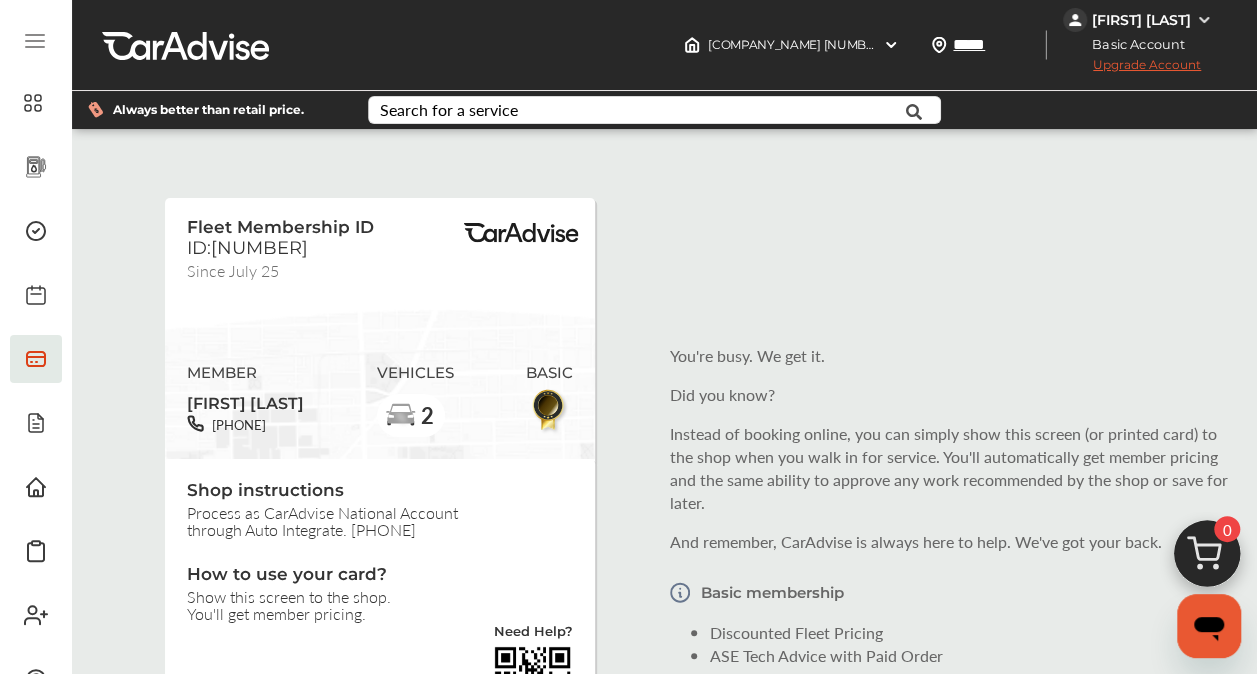 click at bounding box center [1204, 20] 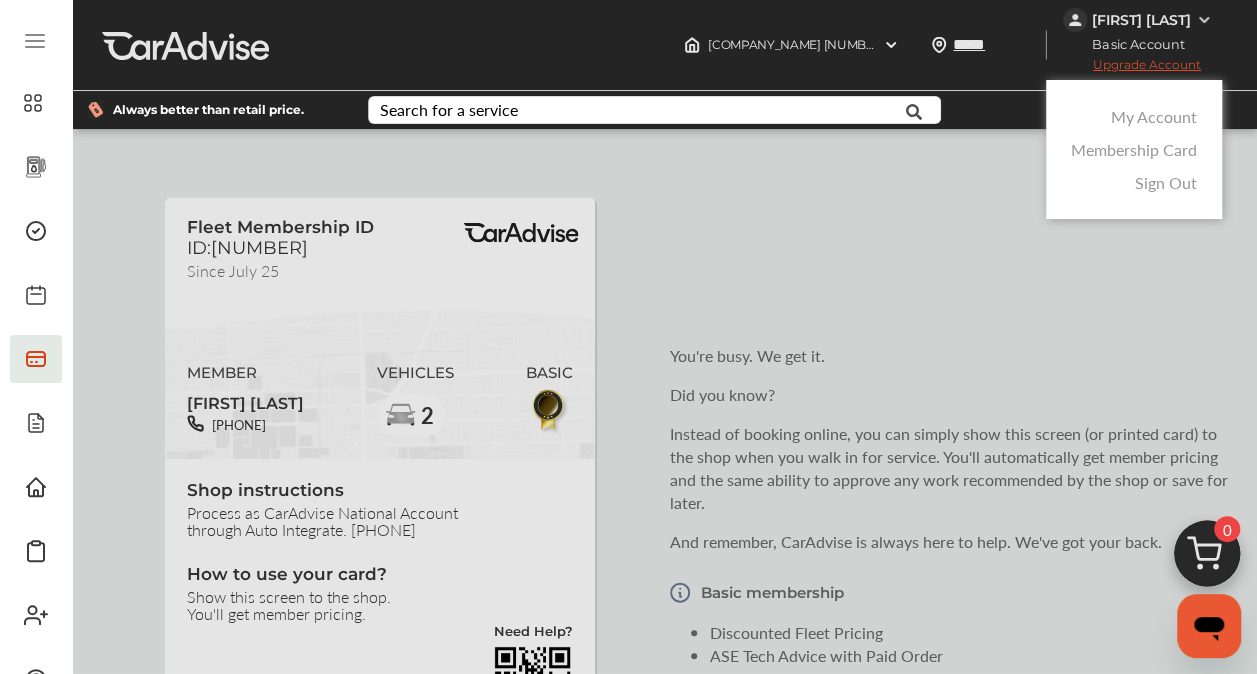 click on "My Account" at bounding box center [1154, 116] 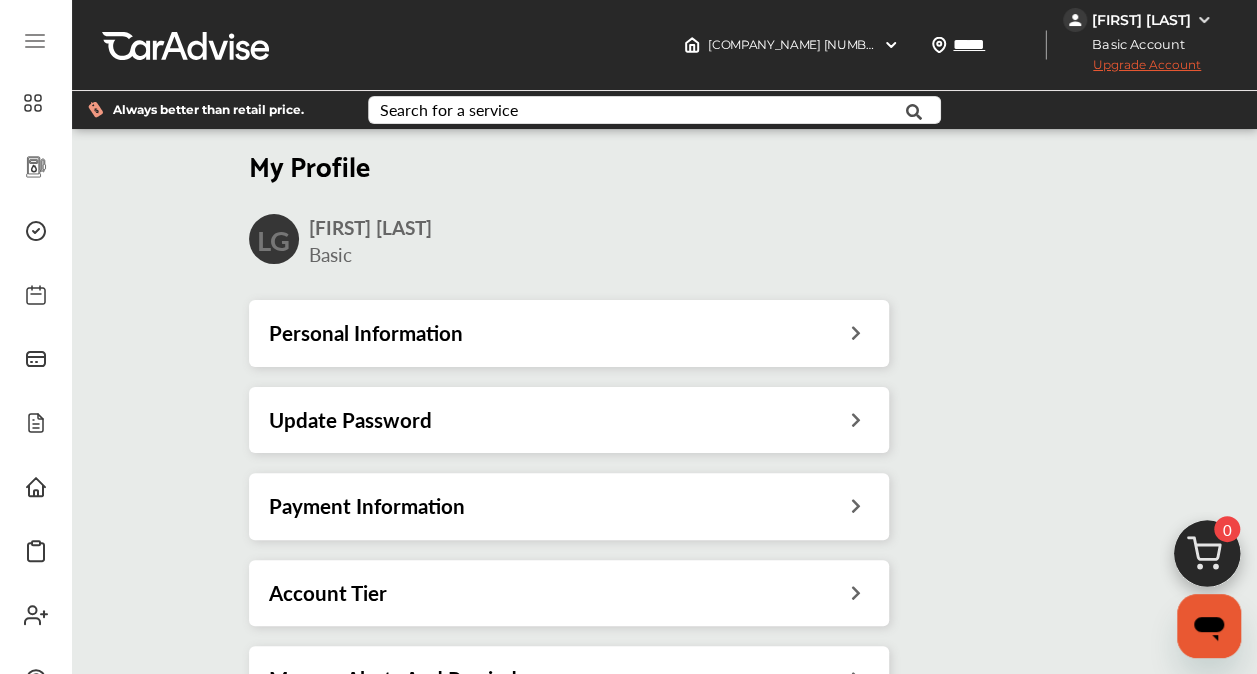 click at bounding box center [855, 330] 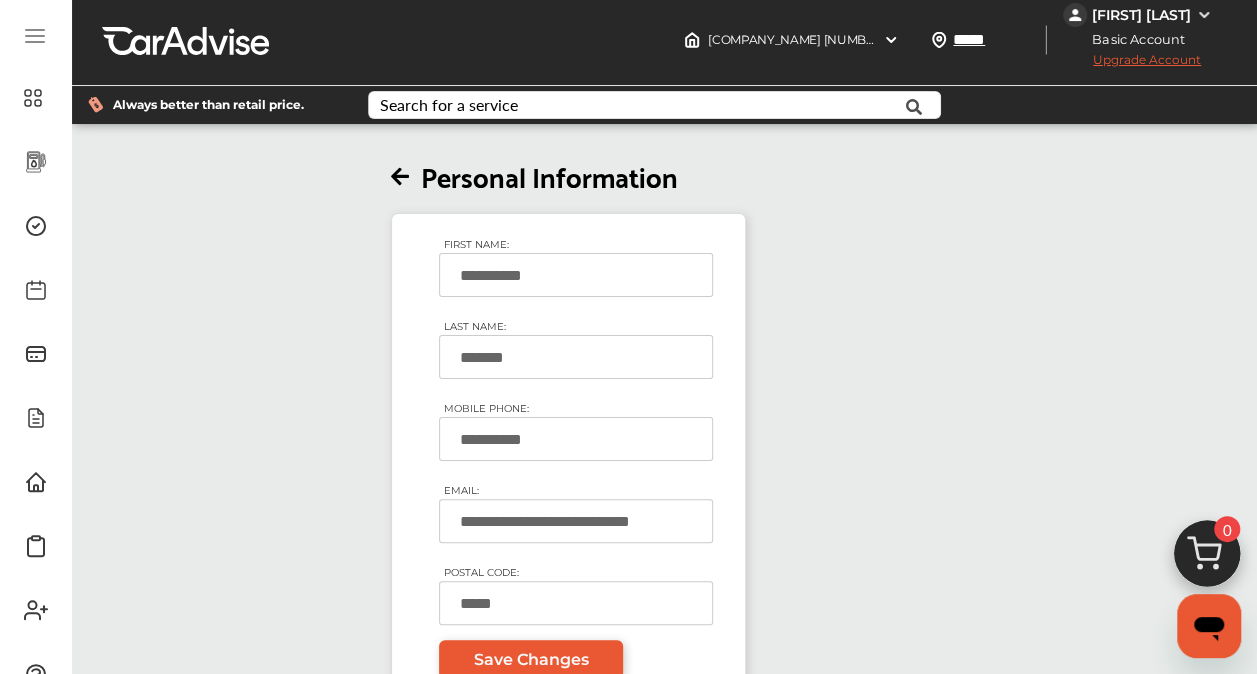 scroll, scrollTop: 0, scrollLeft: 0, axis: both 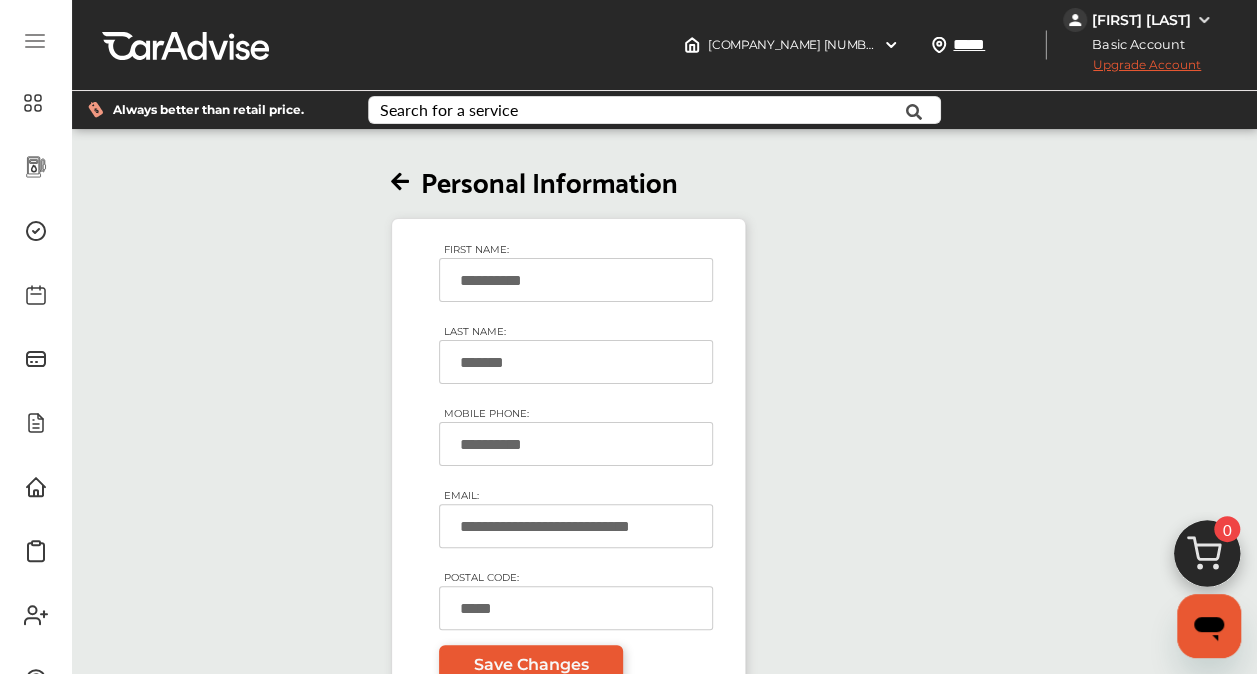 click at bounding box center [400, 182] 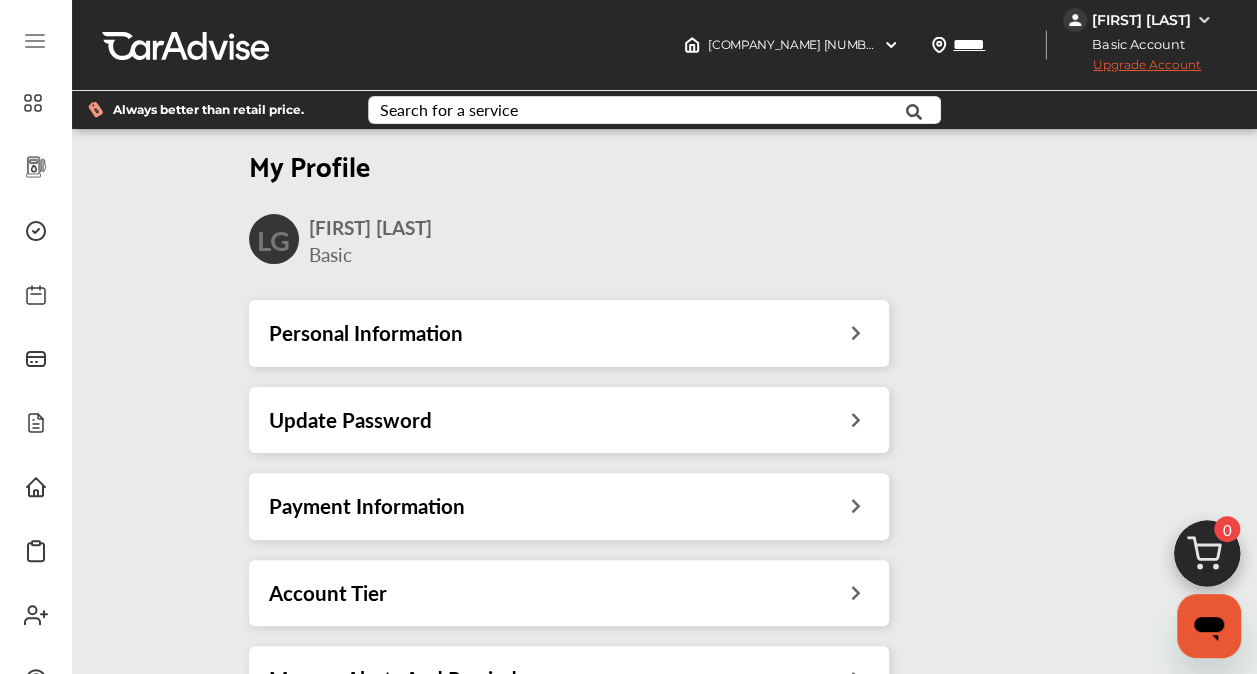 click at bounding box center [855, 503] 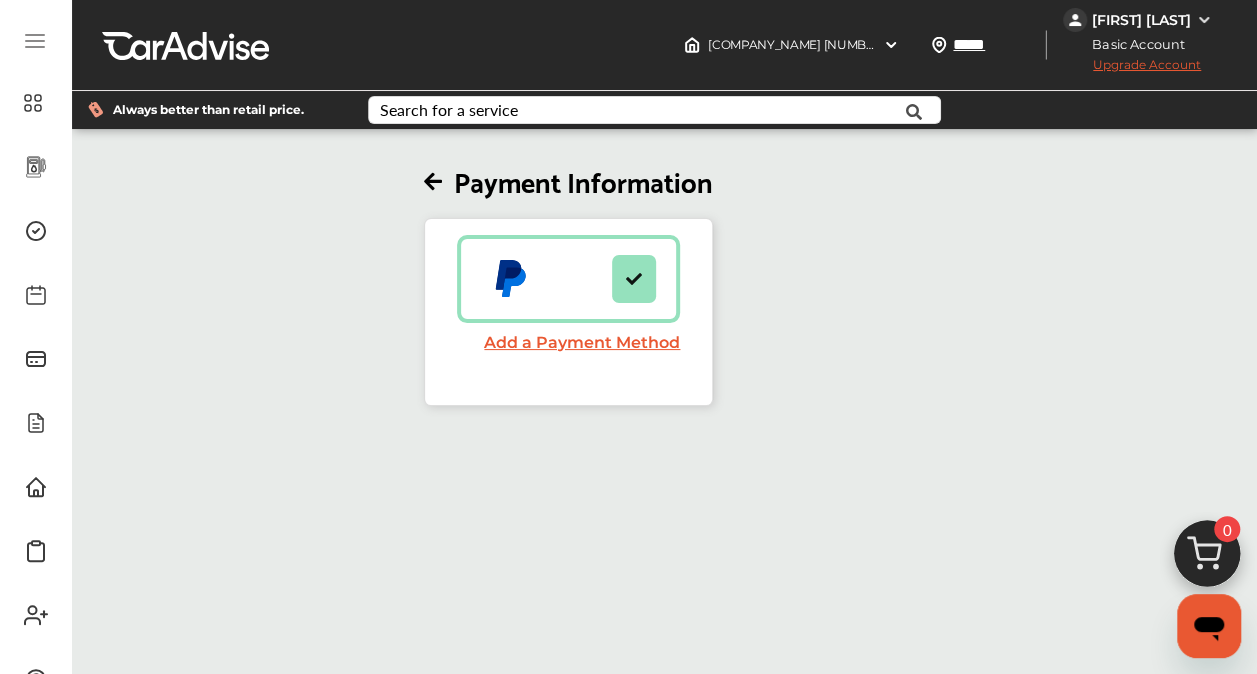 click at bounding box center [433, 182] 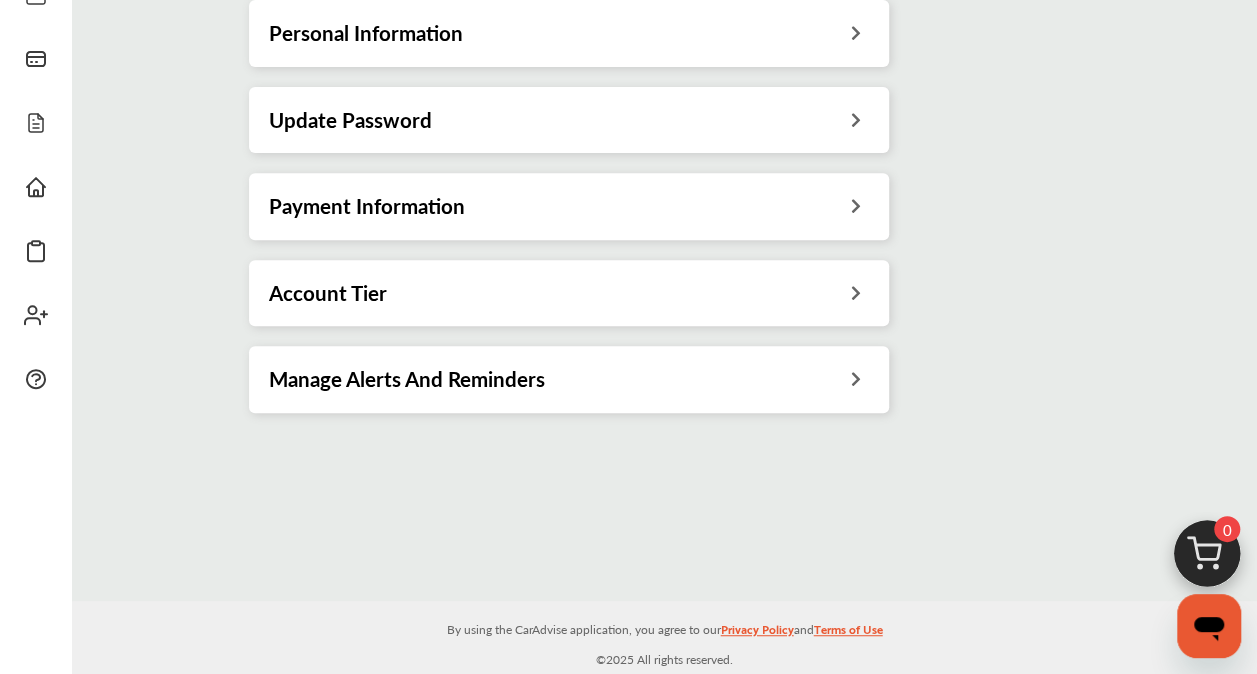 scroll, scrollTop: 366, scrollLeft: 0, axis: vertical 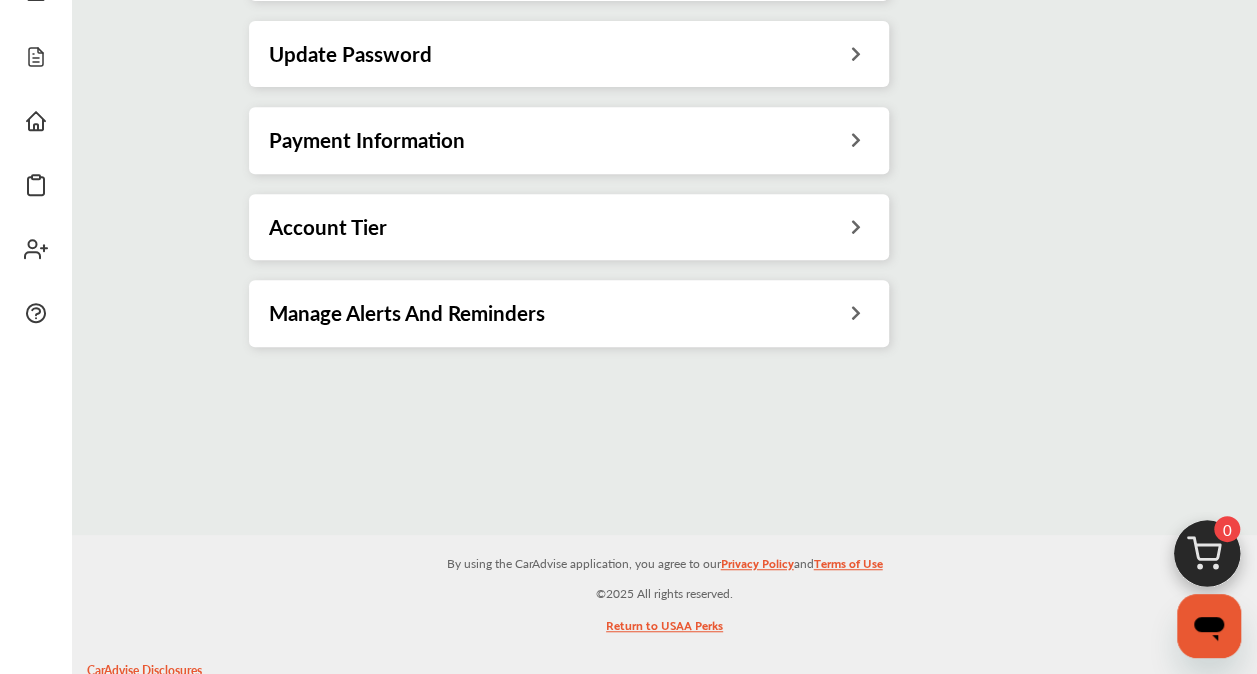 click at bounding box center [855, 224] 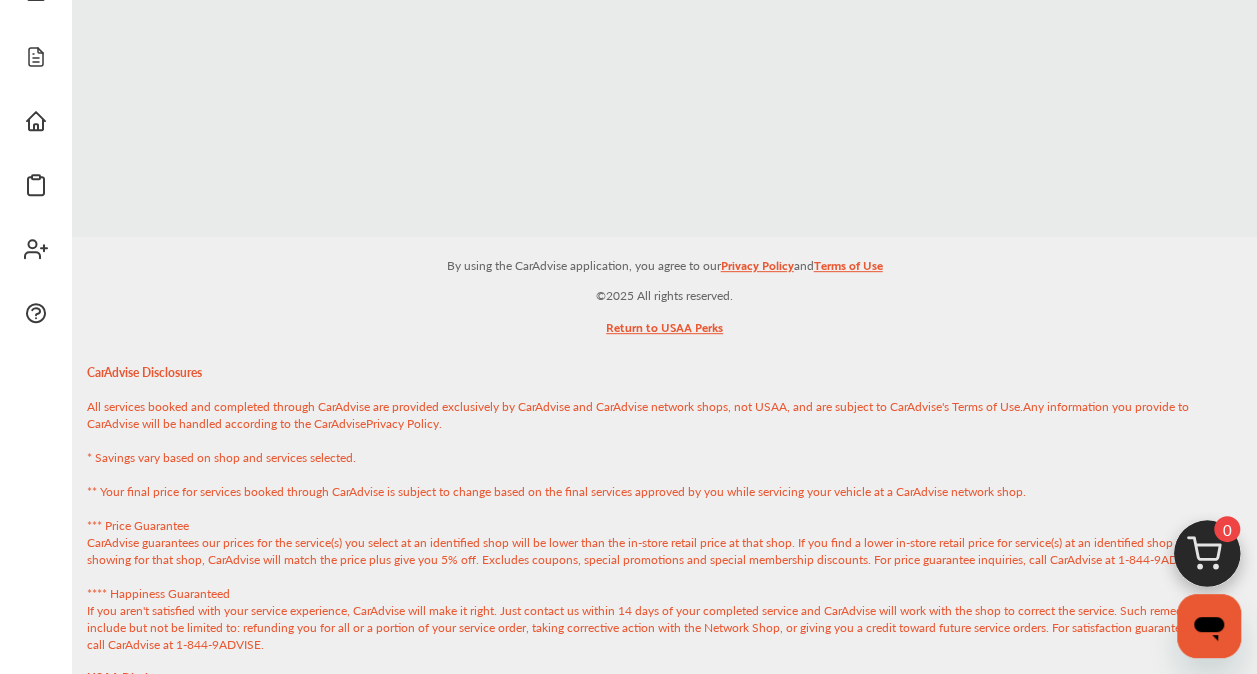 scroll, scrollTop: 0, scrollLeft: 0, axis: both 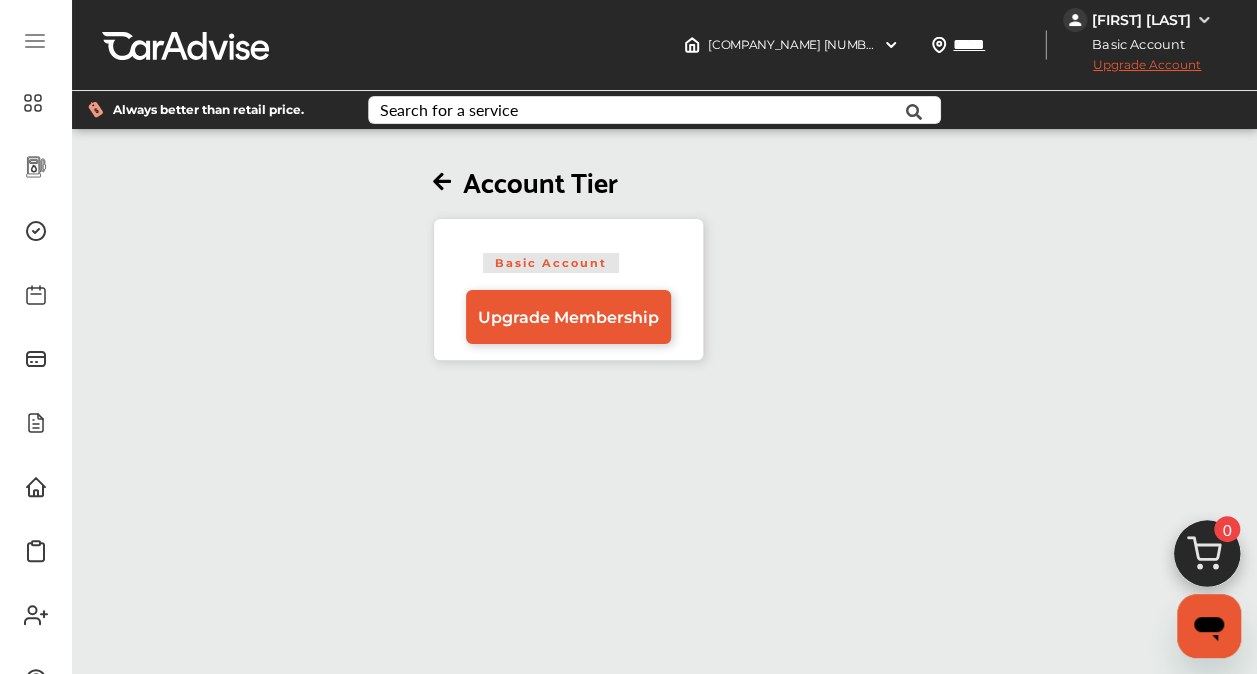 click at bounding box center [442, 182] 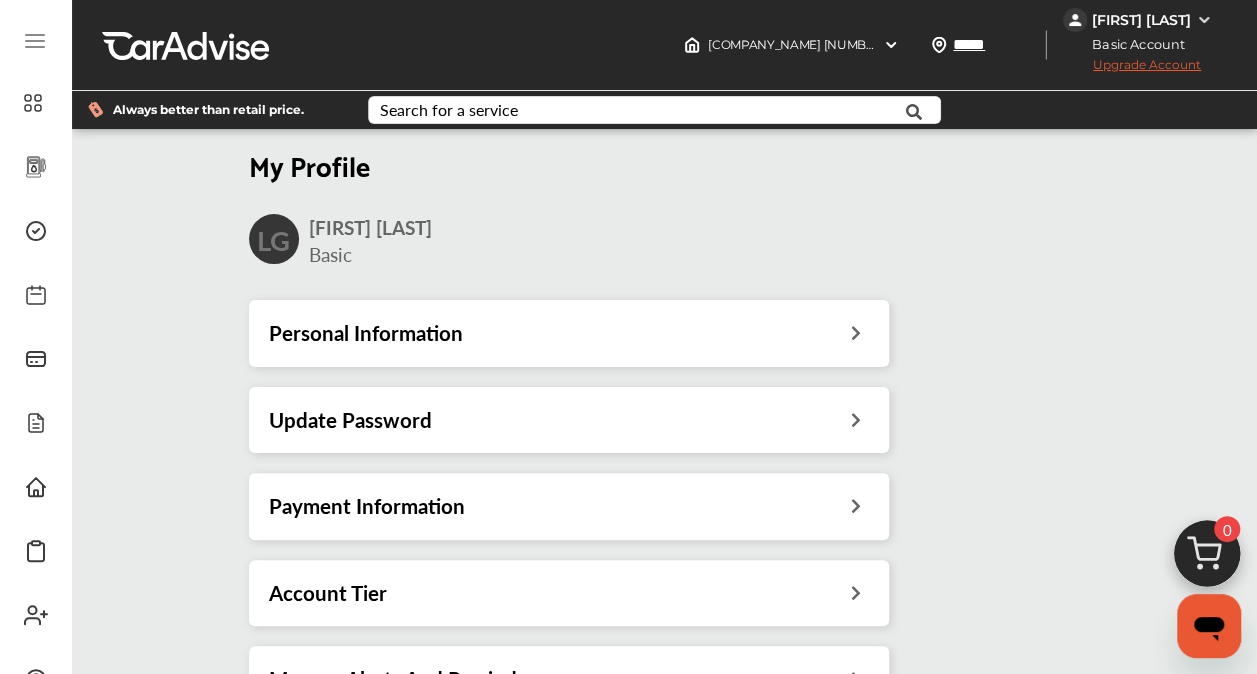 scroll, scrollTop: 366, scrollLeft: 0, axis: vertical 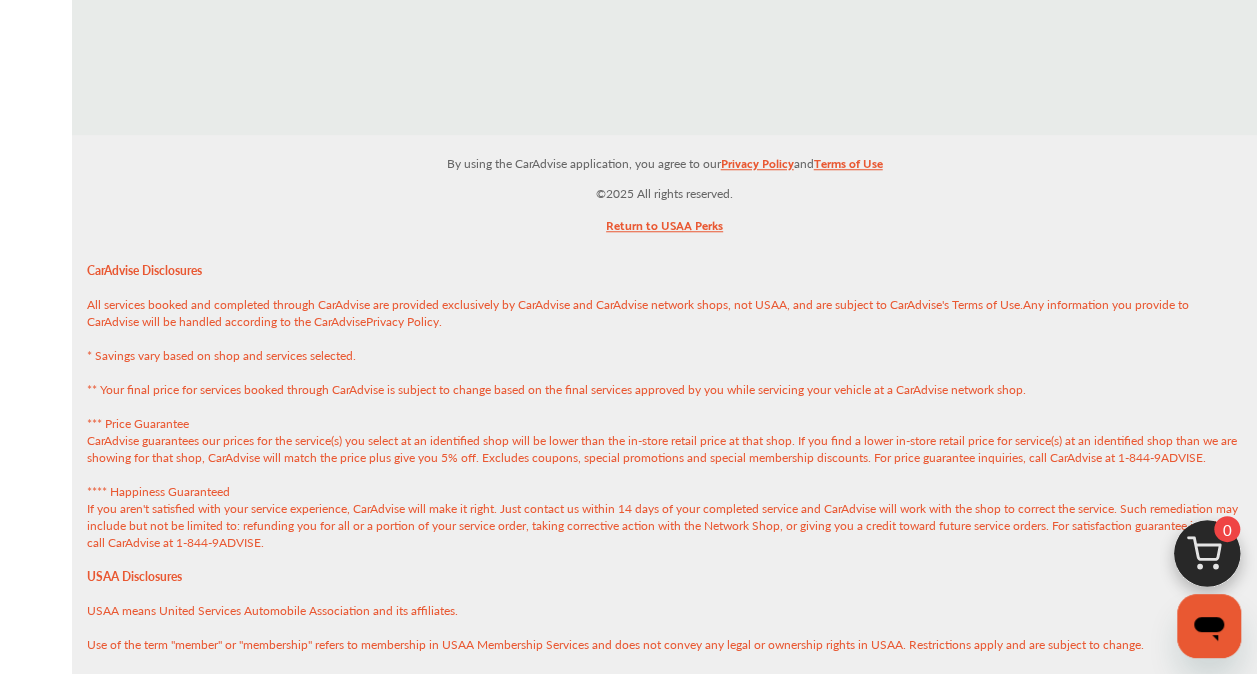 click on "Return to USAA Perks" at bounding box center (664, 229) 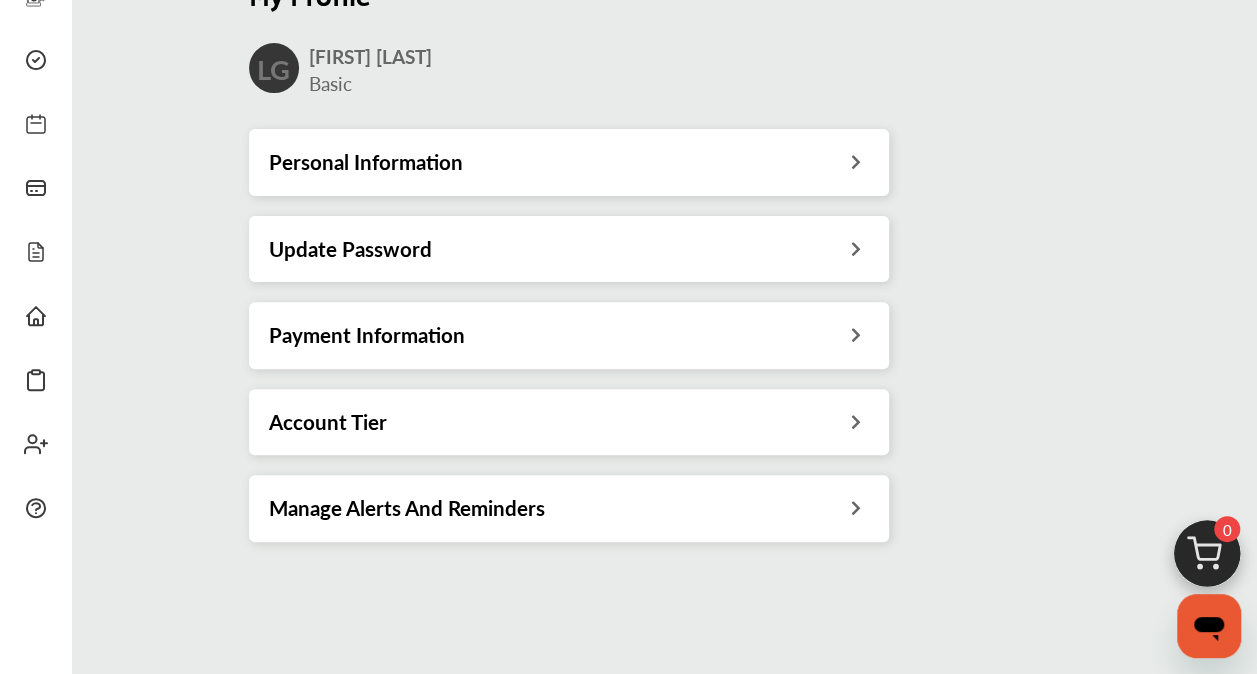 scroll, scrollTop: 0, scrollLeft: 0, axis: both 